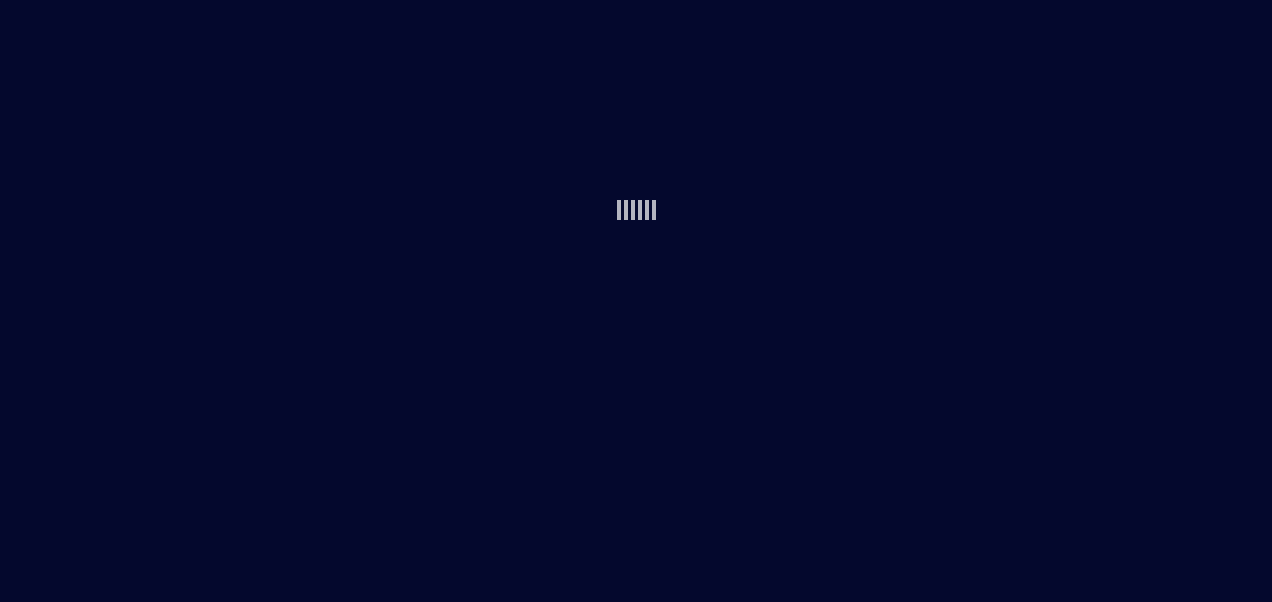 scroll, scrollTop: 0, scrollLeft: 0, axis: both 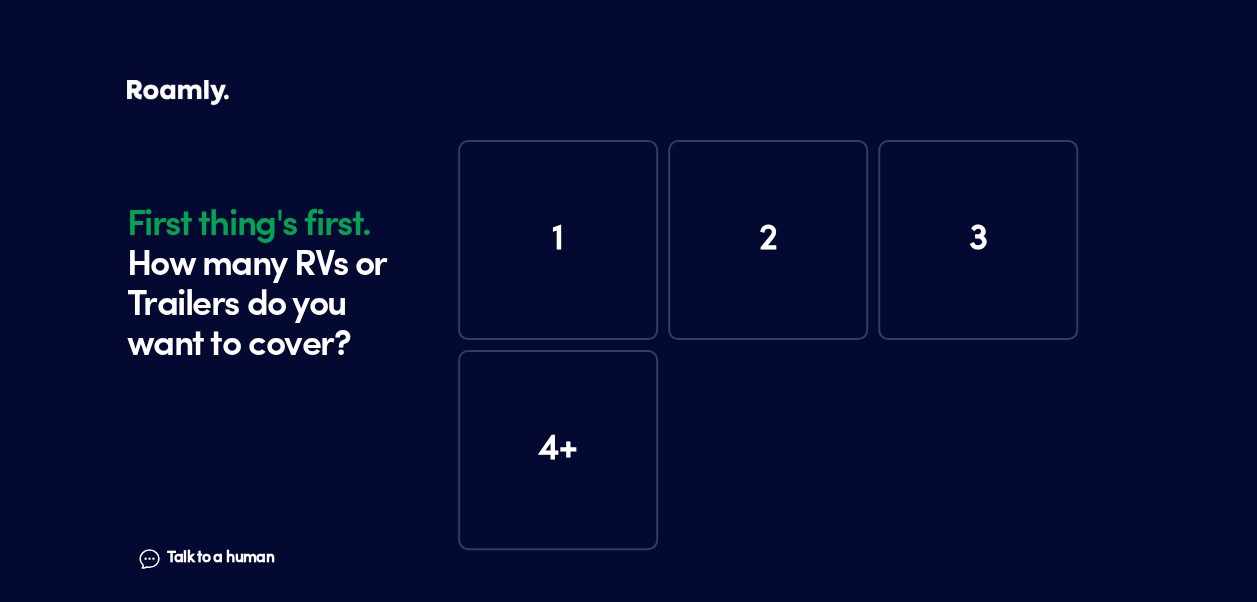 click on "1" at bounding box center [558, 240] 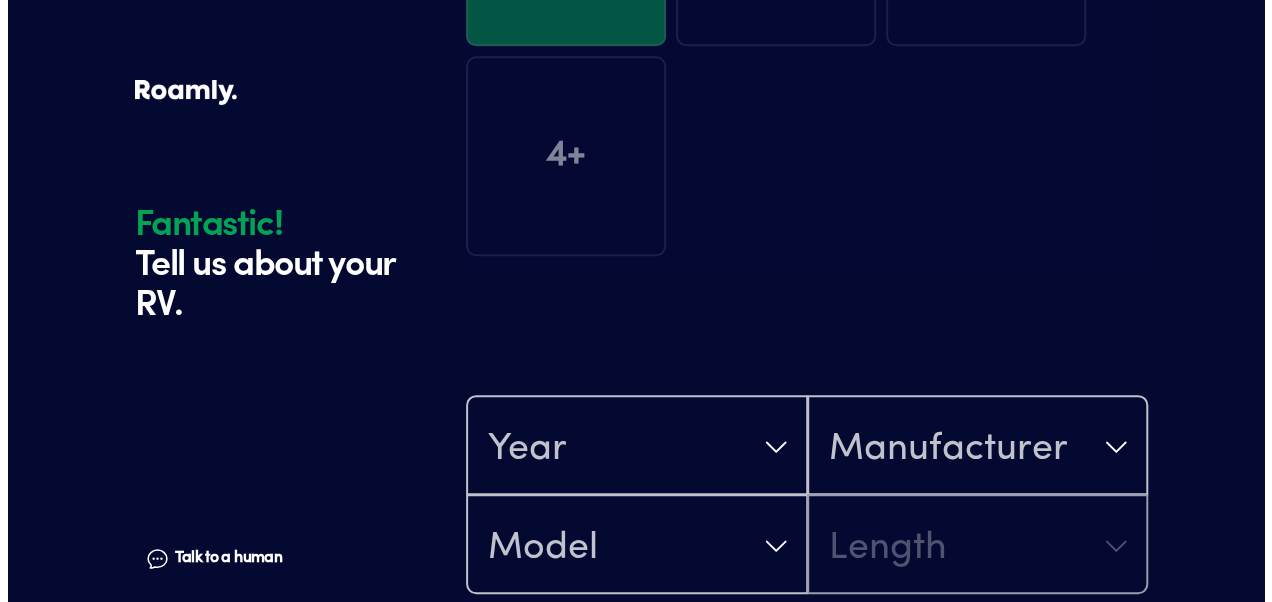 scroll, scrollTop: 590, scrollLeft: 0, axis: vertical 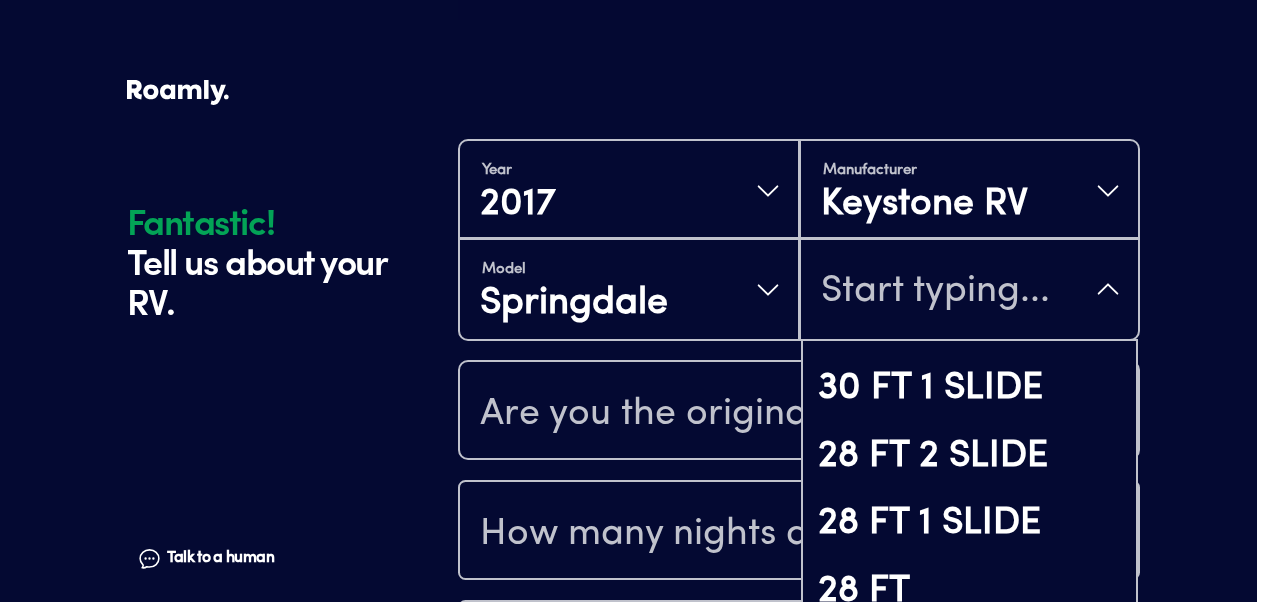 click on "Year [DATE] Manufacturer Keystone RV Model Springdale 38 FT 2 SLIDE 37 FT 3 SLIDE 35 FT 2 SLIDE 35 FT 1 SLIDE 34 FT 33 FT 3 SLIDE 33 FT 2 SLIDE 33 FT 1 SLIDE 32 FT 3 SLIDE 32 FT 2 SLIDE 32 FT 1 SLIDE 31 FT 3 SLIDE 30 FT 1 SLIDE 28 FT 2 SLIDE 28 FT 1 SLIDE 28 FT 27 FT 1 SLIDE 26 FT 1 SLIDE Not found" at bounding box center (799, 240) 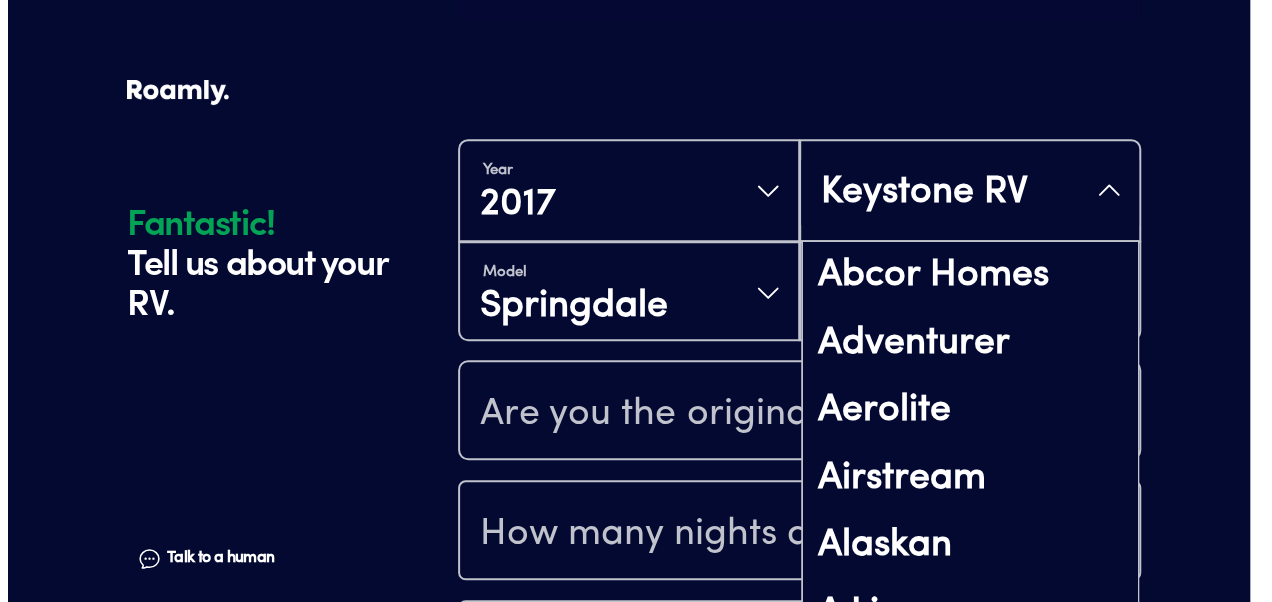 scroll, scrollTop: 726, scrollLeft: 0, axis: vertical 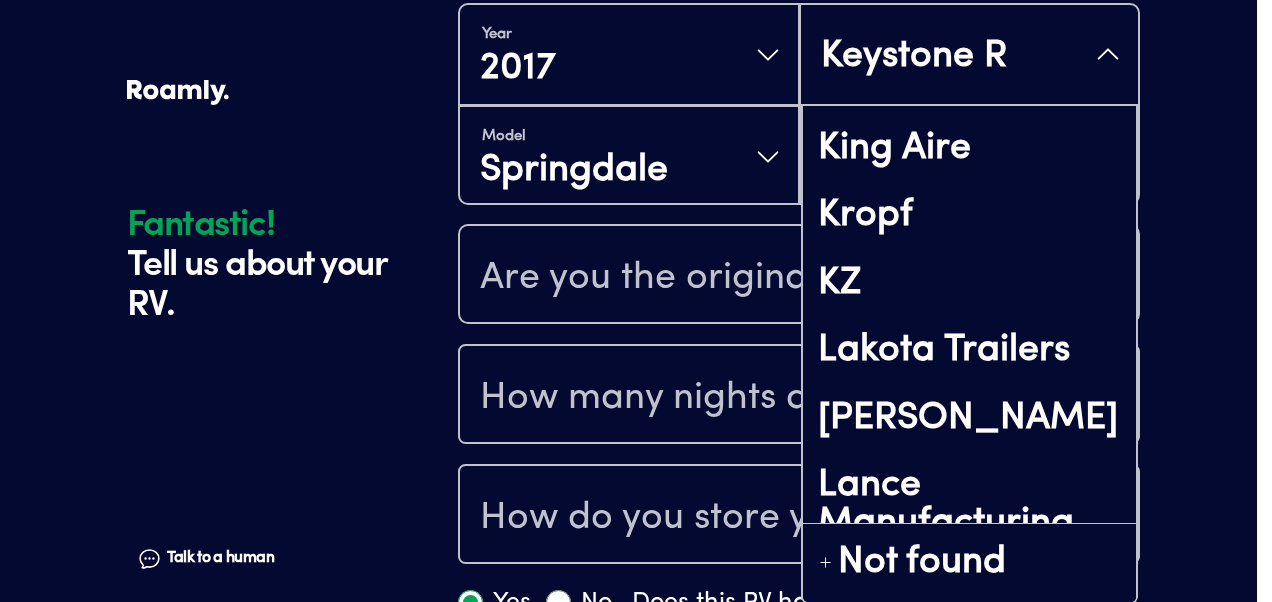 type on "Keystone" 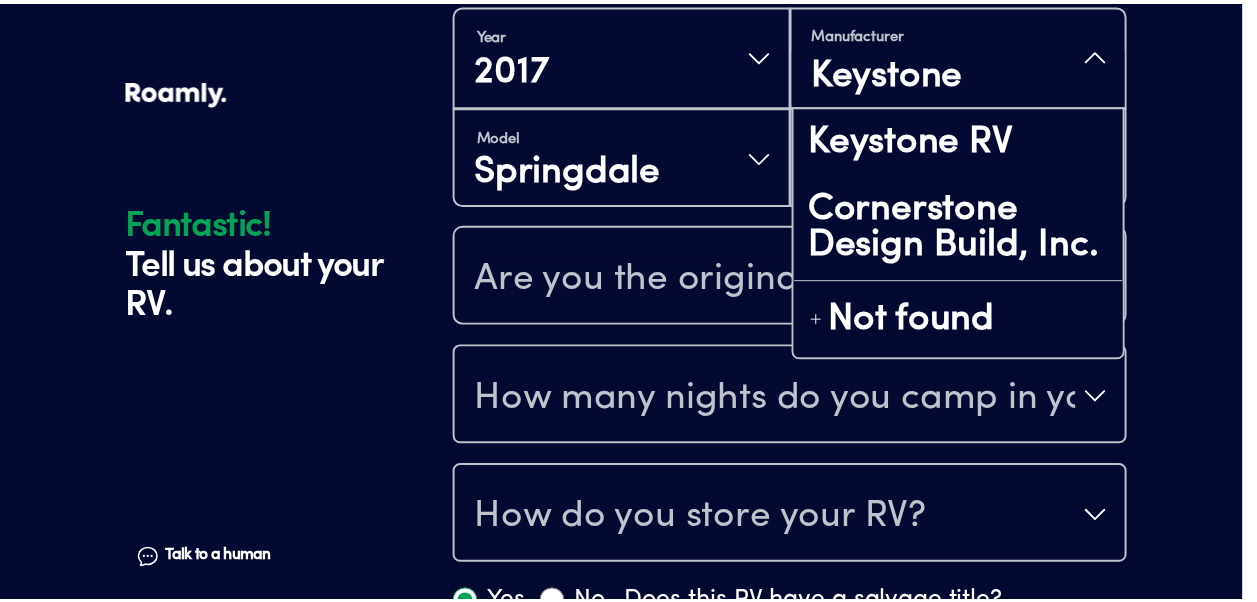 scroll, scrollTop: 0, scrollLeft: 0, axis: both 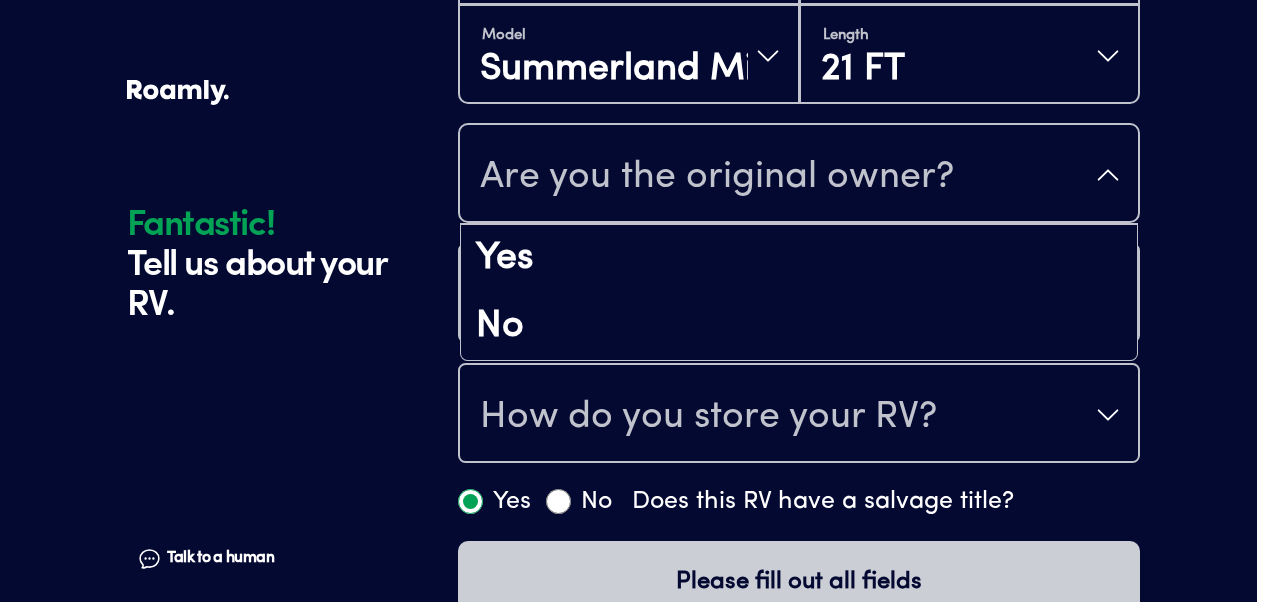 click on "Are you the original owner?" at bounding box center [717, 177] 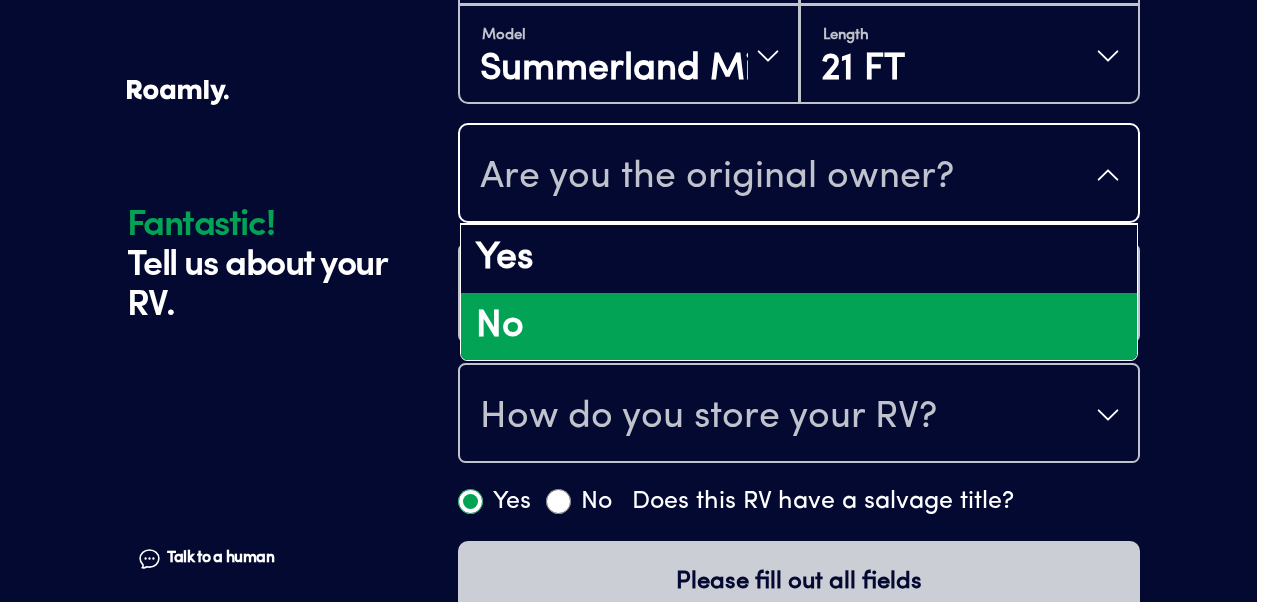 click on "No" at bounding box center (799, 327) 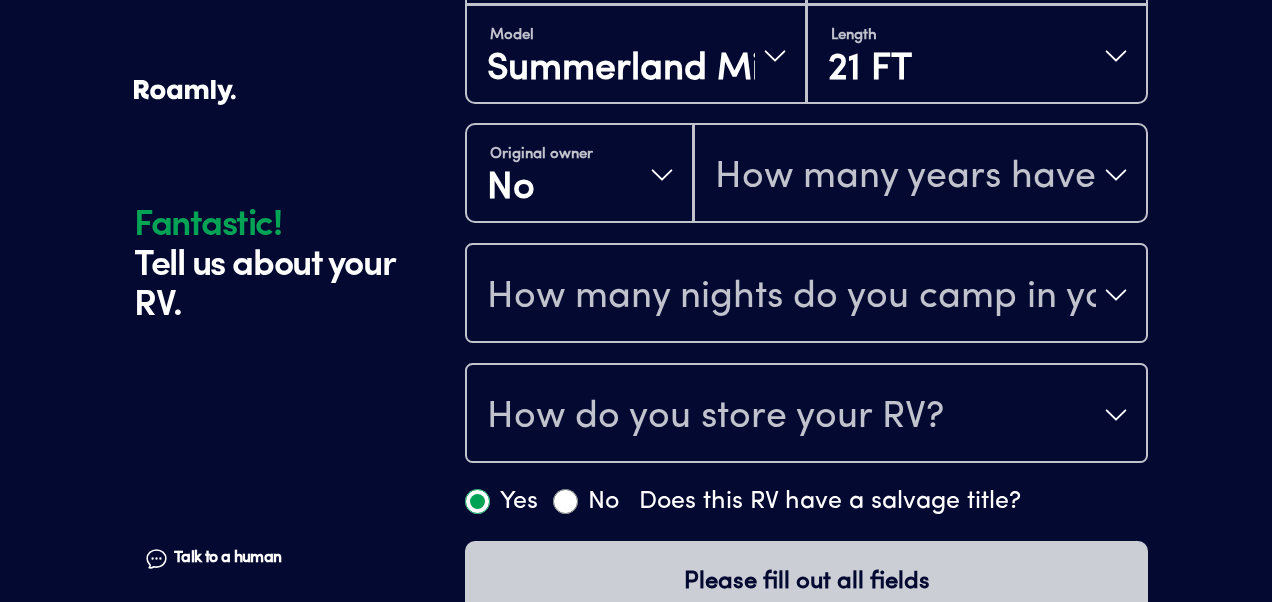 click on "How many nights do you camp in your RV?" at bounding box center (791, 297) 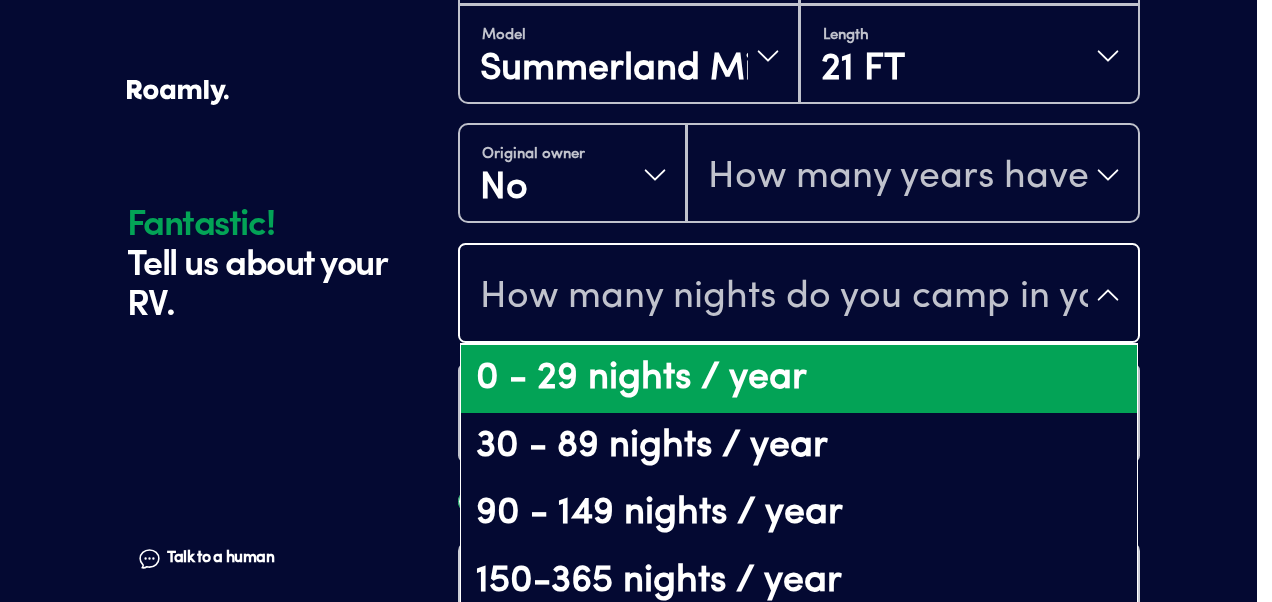 click on "0 - 29 nights / year" at bounding box center (799, 379) 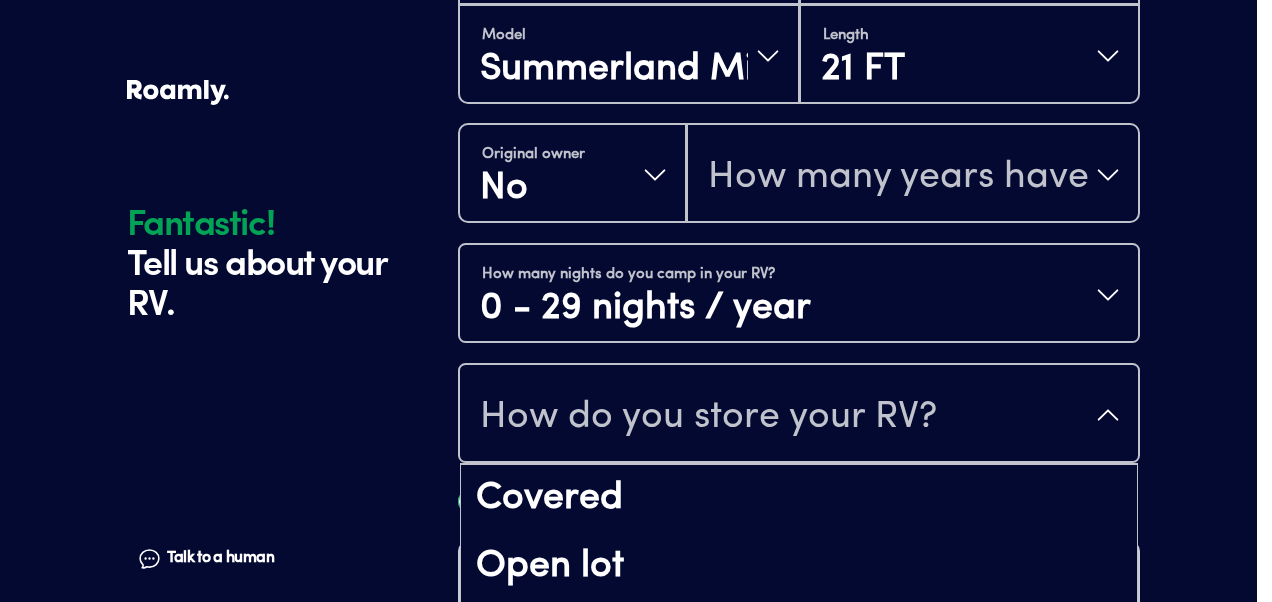 click on "How do you store your RV?" at bounding box center [799, 415] 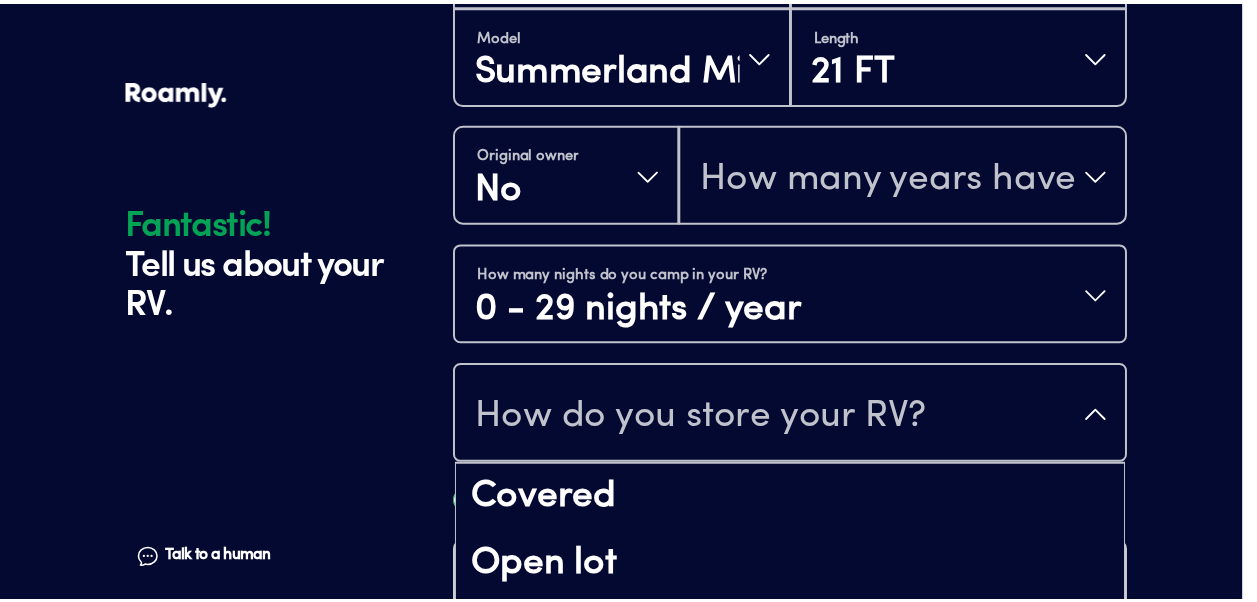 scroll, scrollTop: 25, scrollLeft: 0, axis: vertical 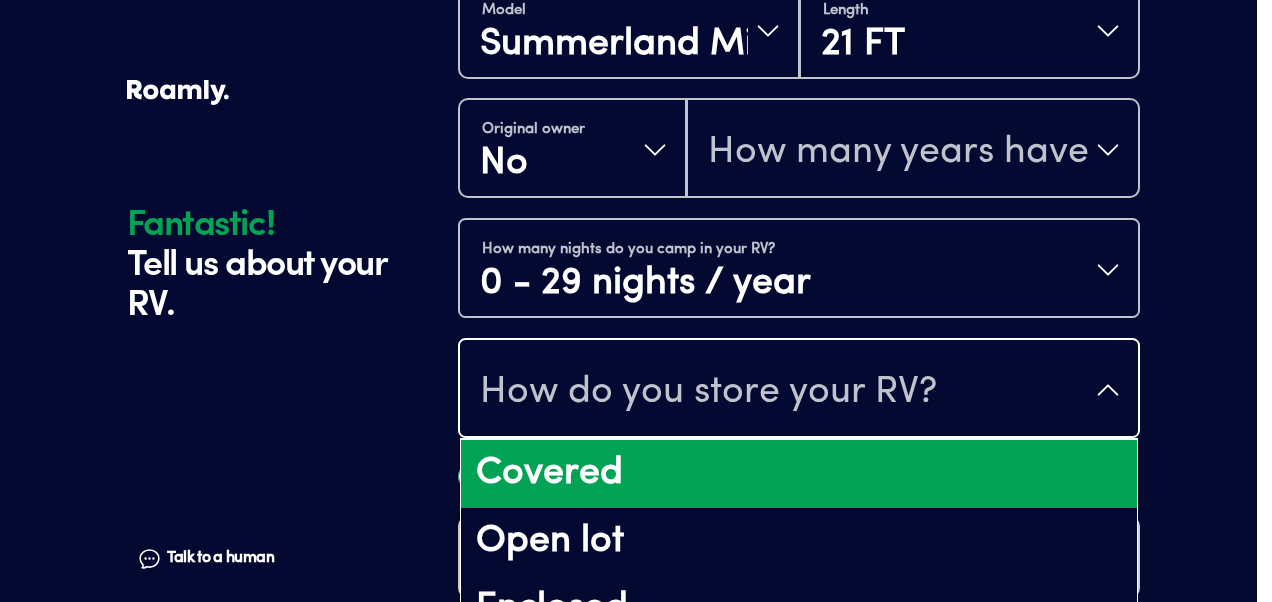 click on "Covered" at bounding box center (799, 474) 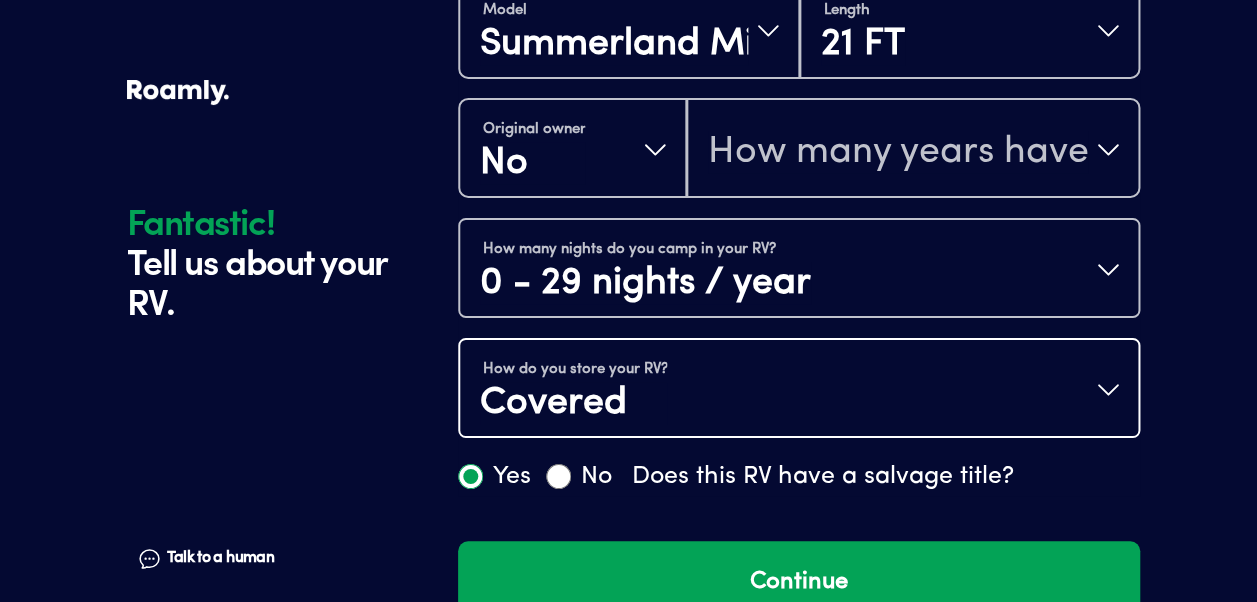scroll, scrollTop: 0, scrollLeft: 0, axis: both 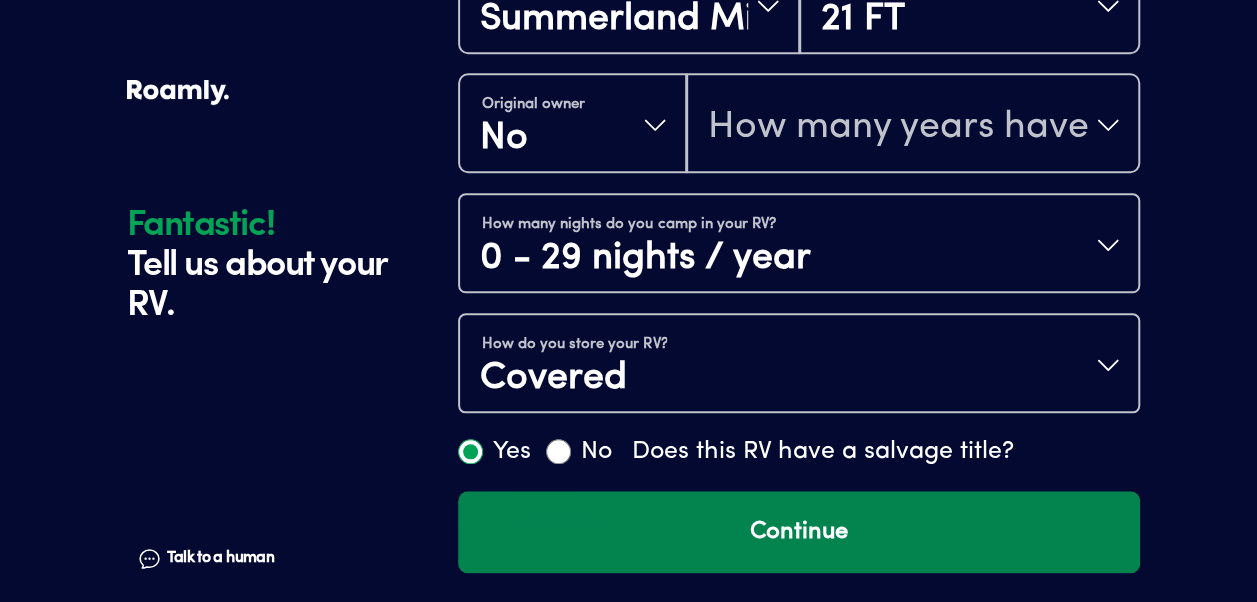 click on "Continue" at bounding box center [799, 532] 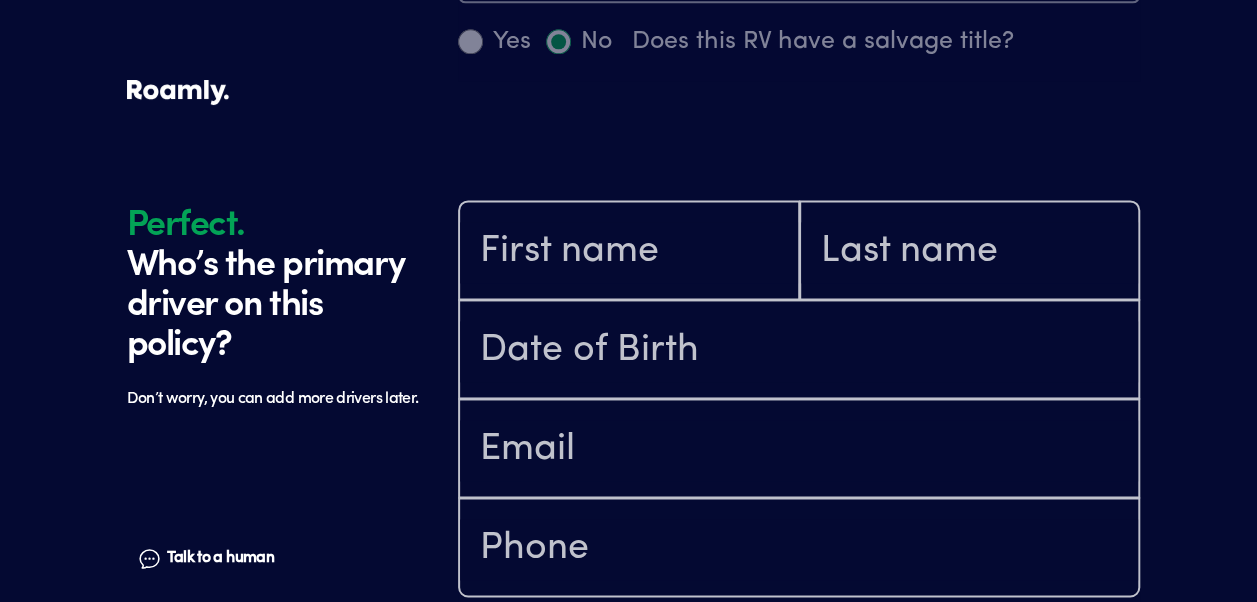scroll, scrollTop: 1384, scrollLeft: 0, axis: vertical 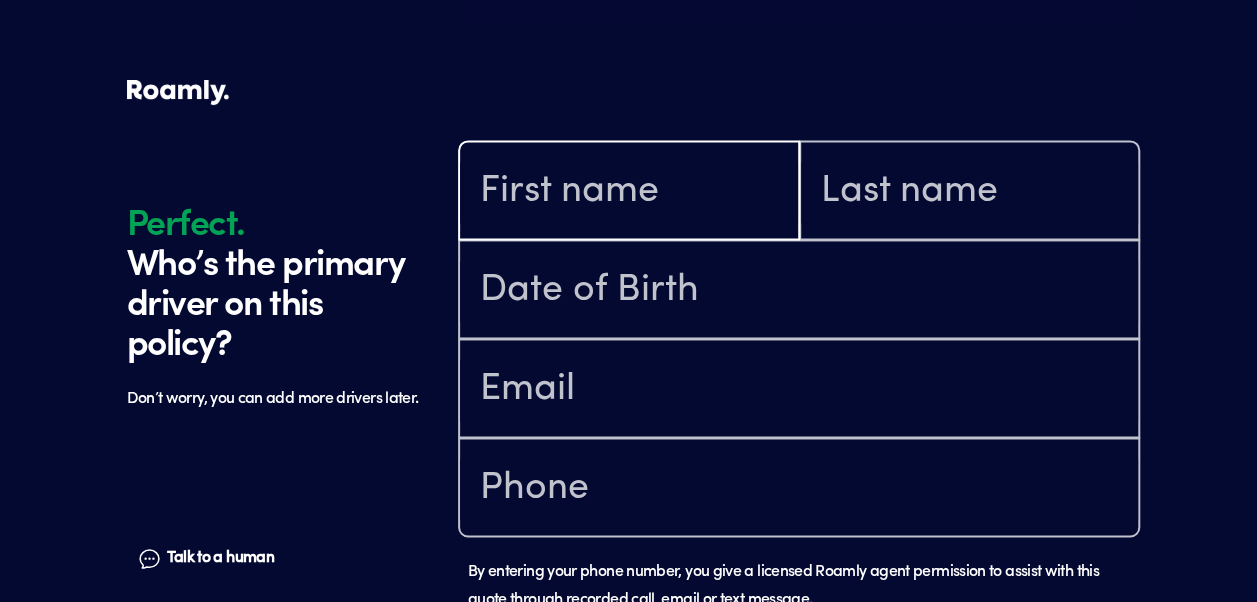 click at bounding box center [629, 192] 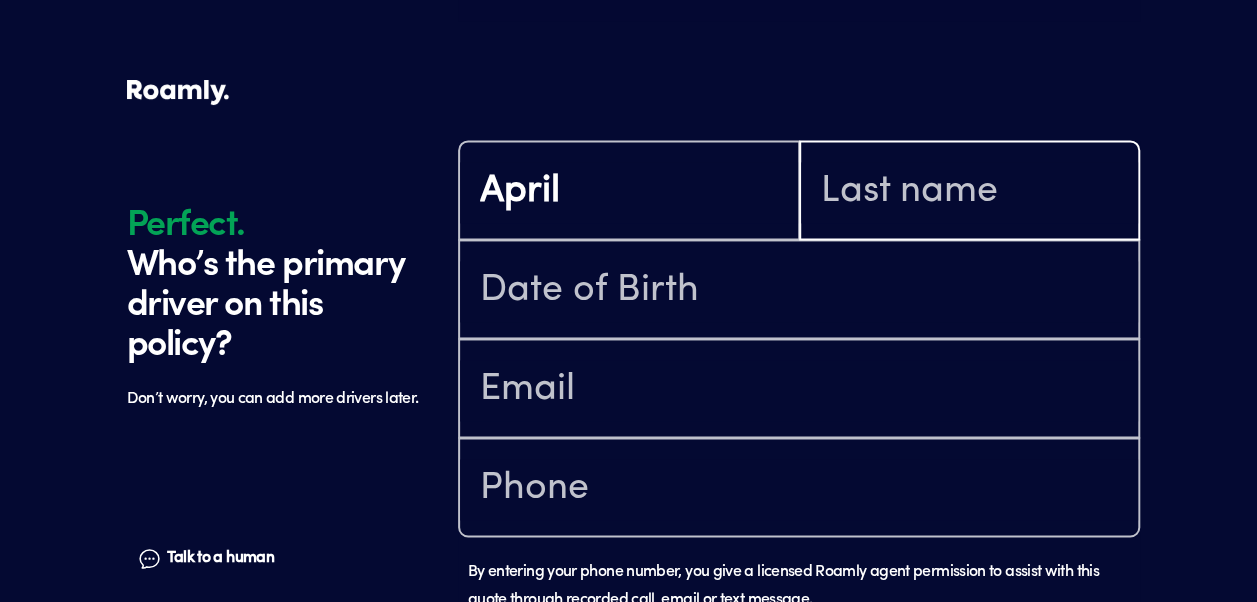 type on "Nice" 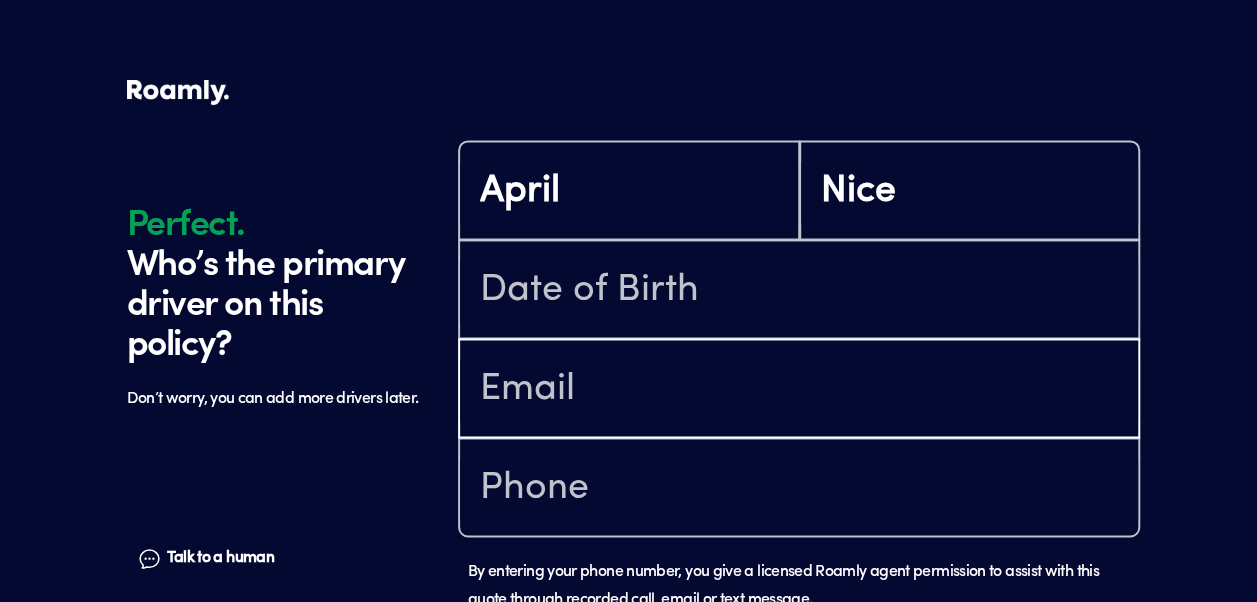 type on "[EMAIL_ADDRESS][DOMAIN_NAME]" 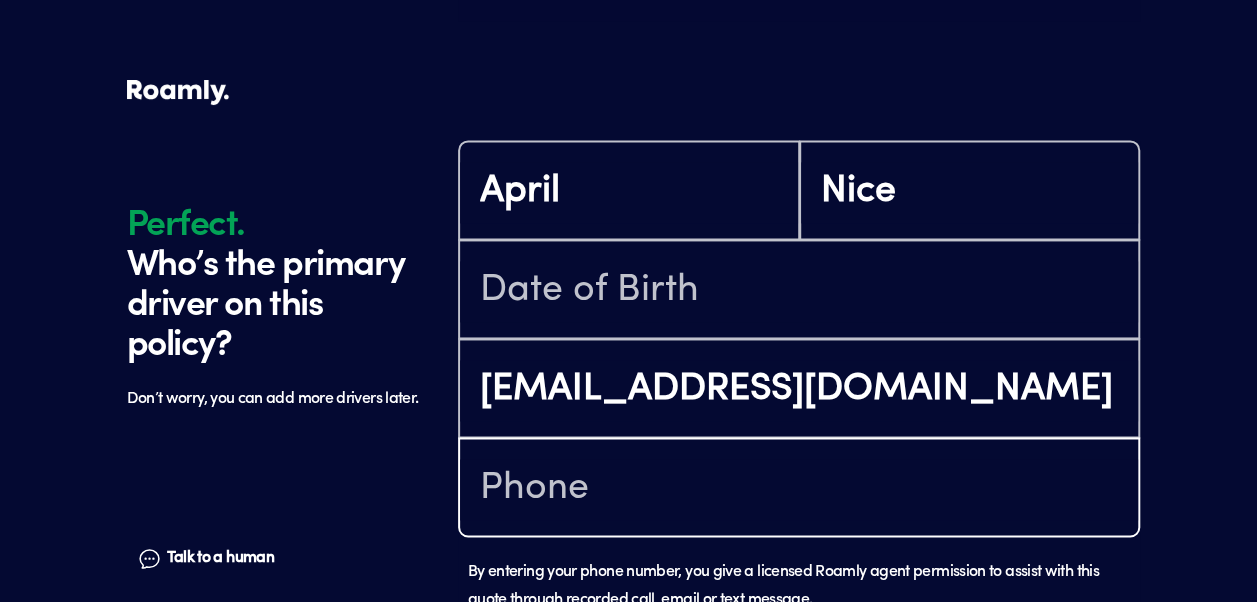 type on "[PHONE_NUMBER]" 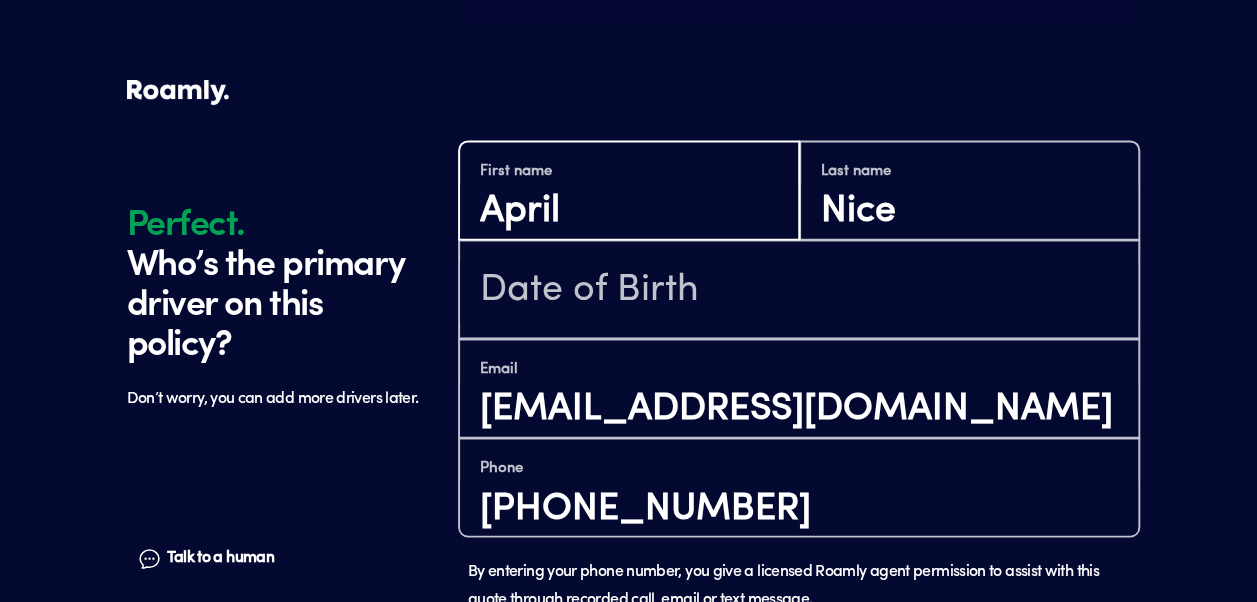 type on "[PERSON_NAME]" 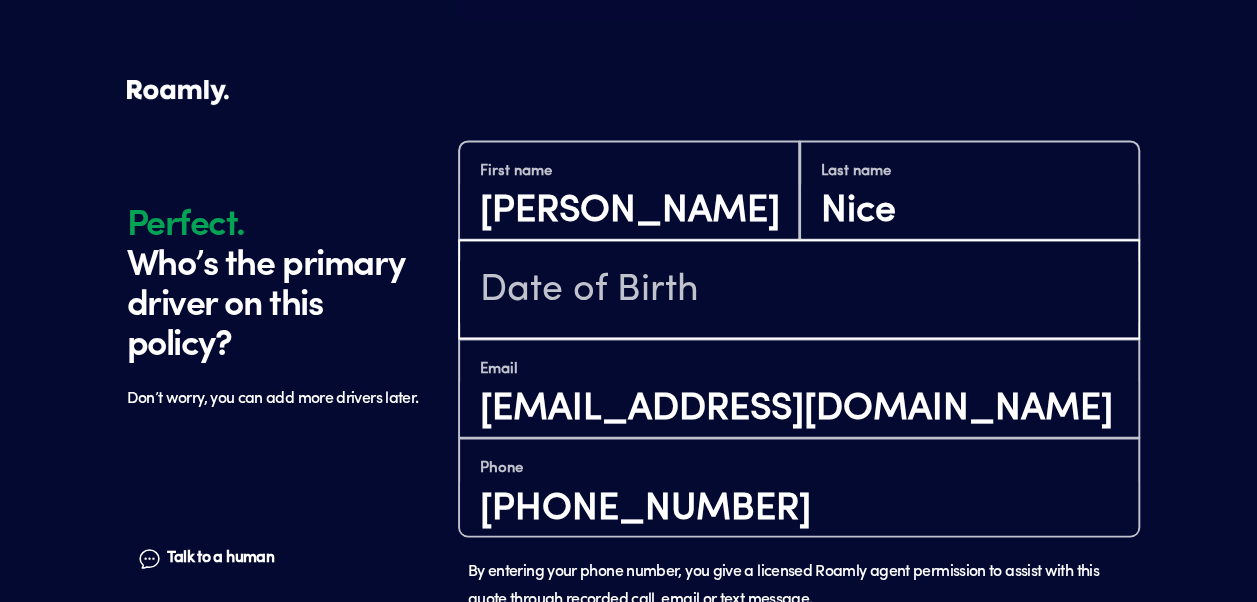 click at bounding box center (799, 291) 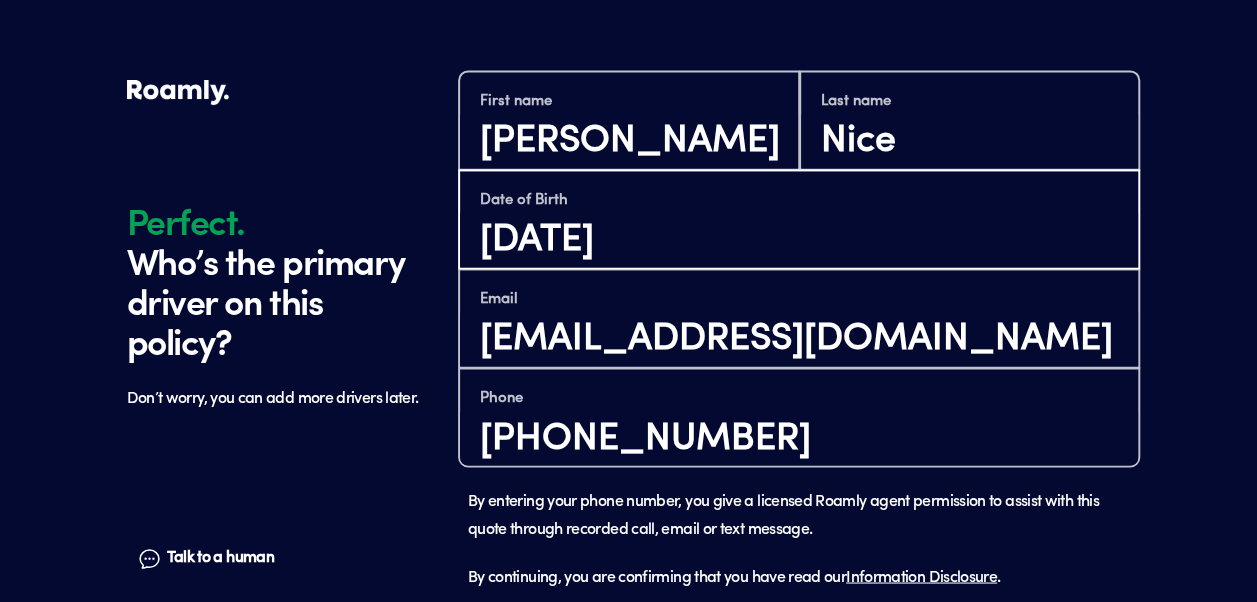 scroll, scrollTop: 1574, scrollLeft: 0, axis: vertical 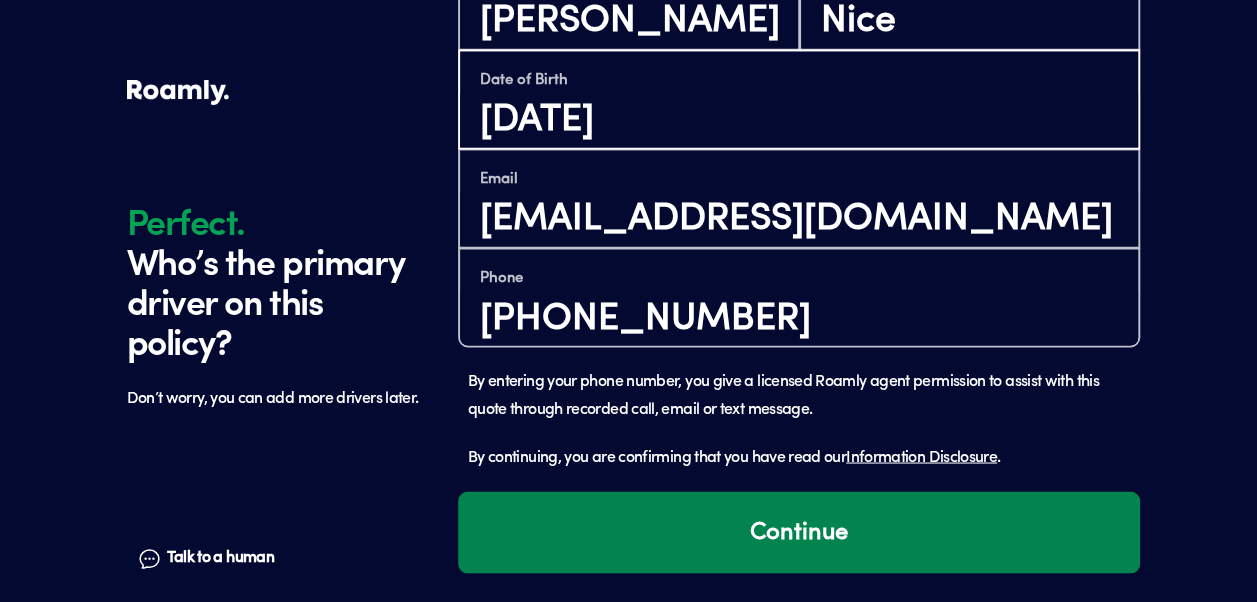type on "[DATE]" 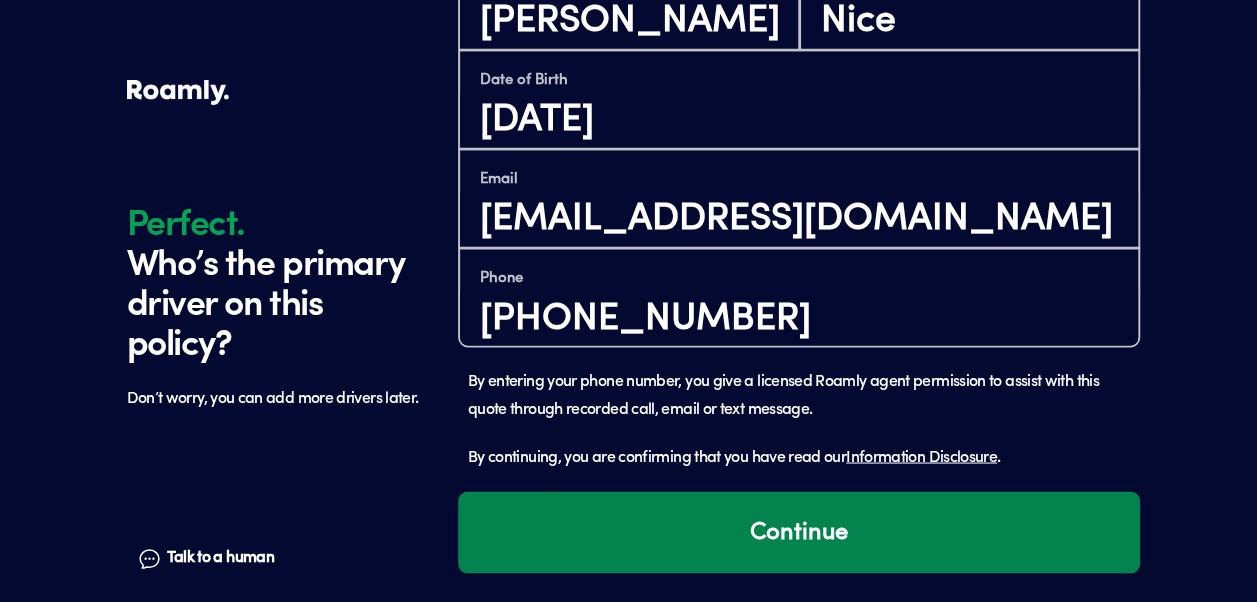 click on "Continue" at bounding box center (799, 532) 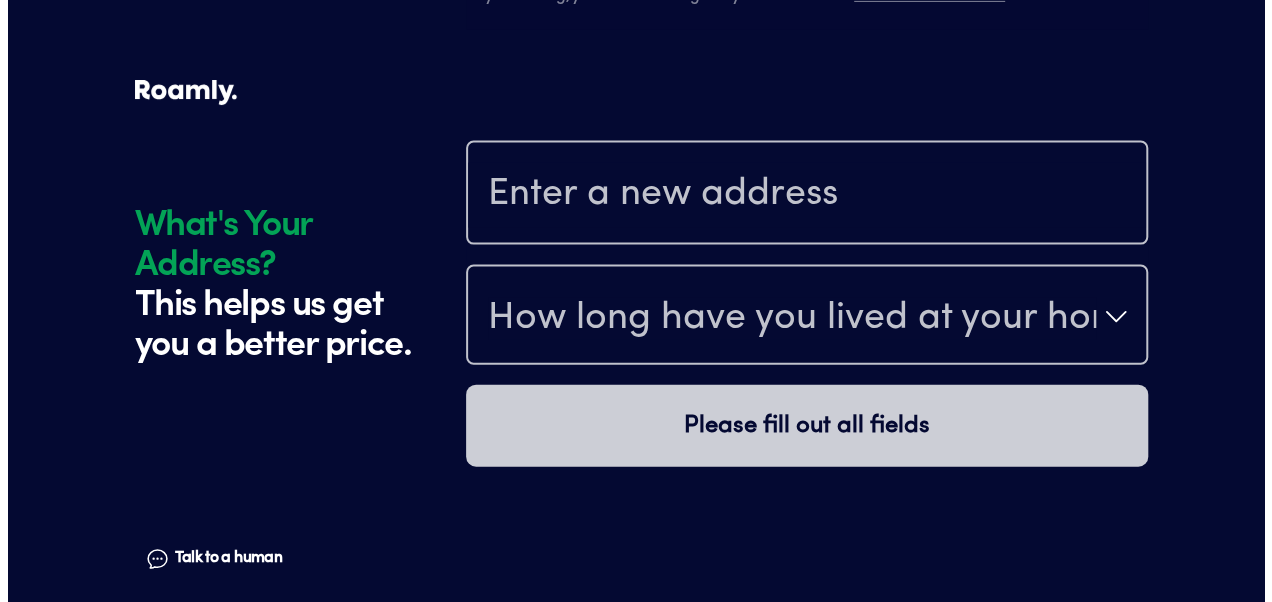 scroll, scrollTop: 2084, scrollLeft: 0, axis: vertical 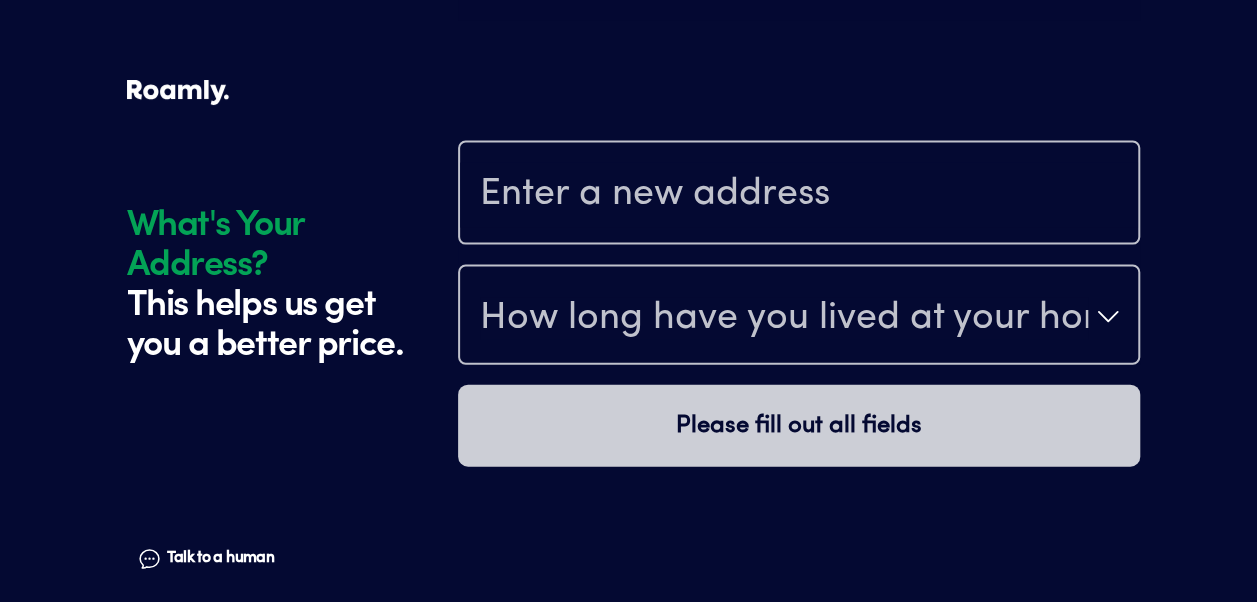 click at bounding box center (799, 195) 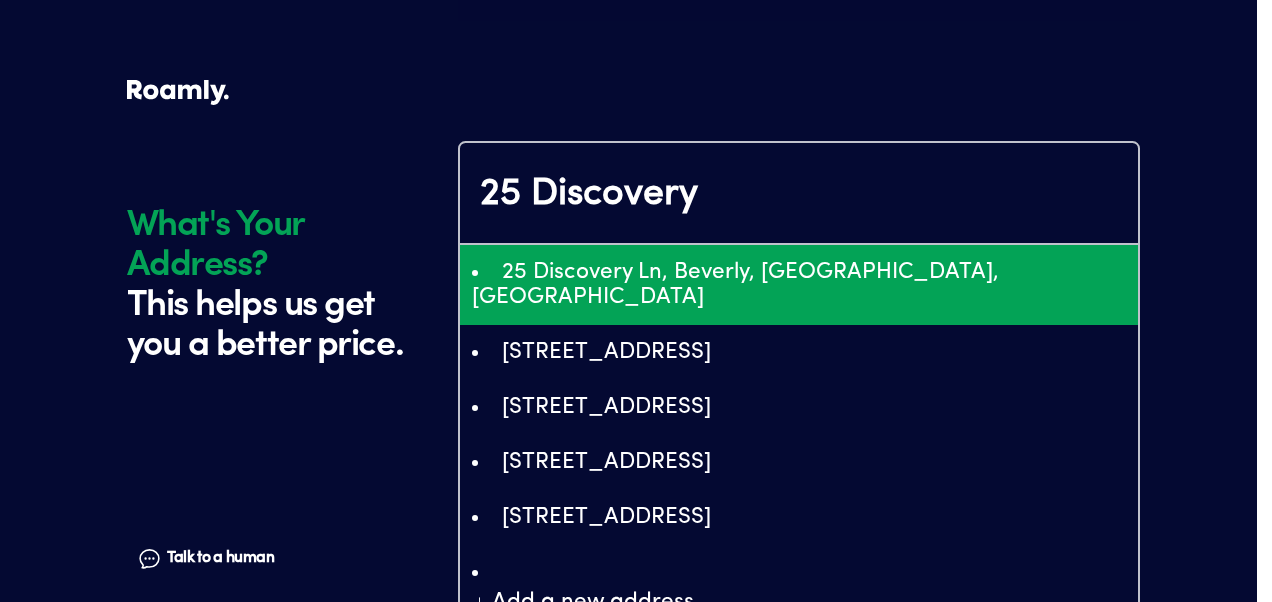 type on "EiEyNSBEaXNjb3ZlcnkgTG4sIEJldmVybHksIFdWLCBVU0EiLiosChQKEgm5dQm39xxLiBH-93u8fJUkRBIUChIJhxybnAAdS4gR_RV8tSeGDkc" 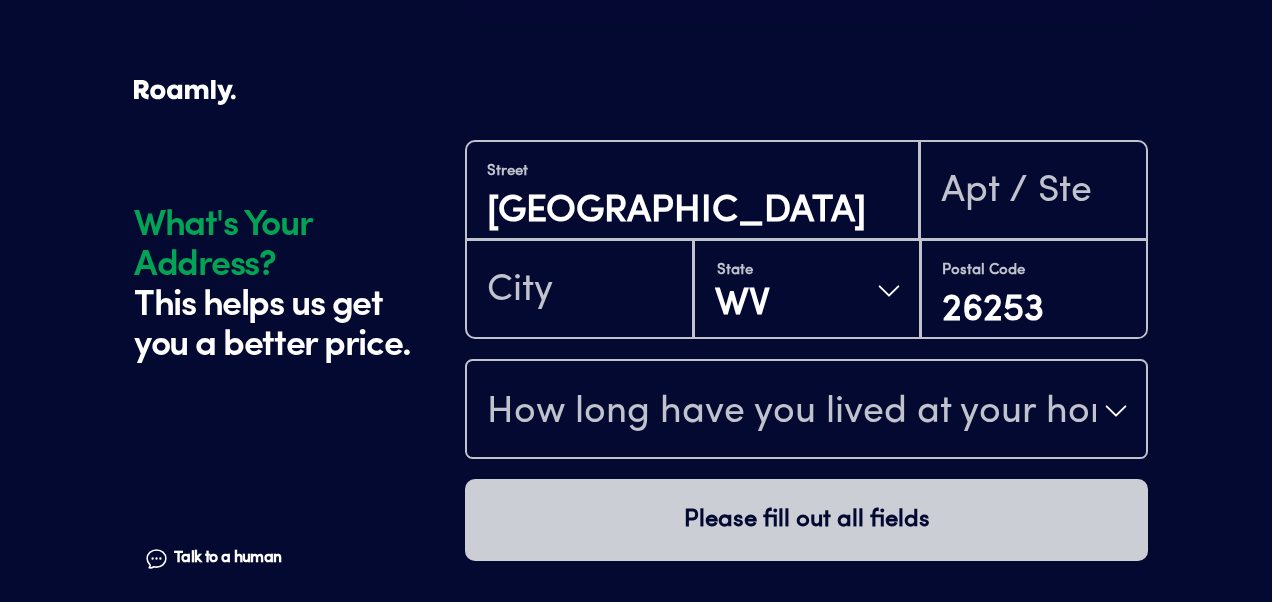 click on "How long have you lived at your home address?" at bounding box center [791, 413] 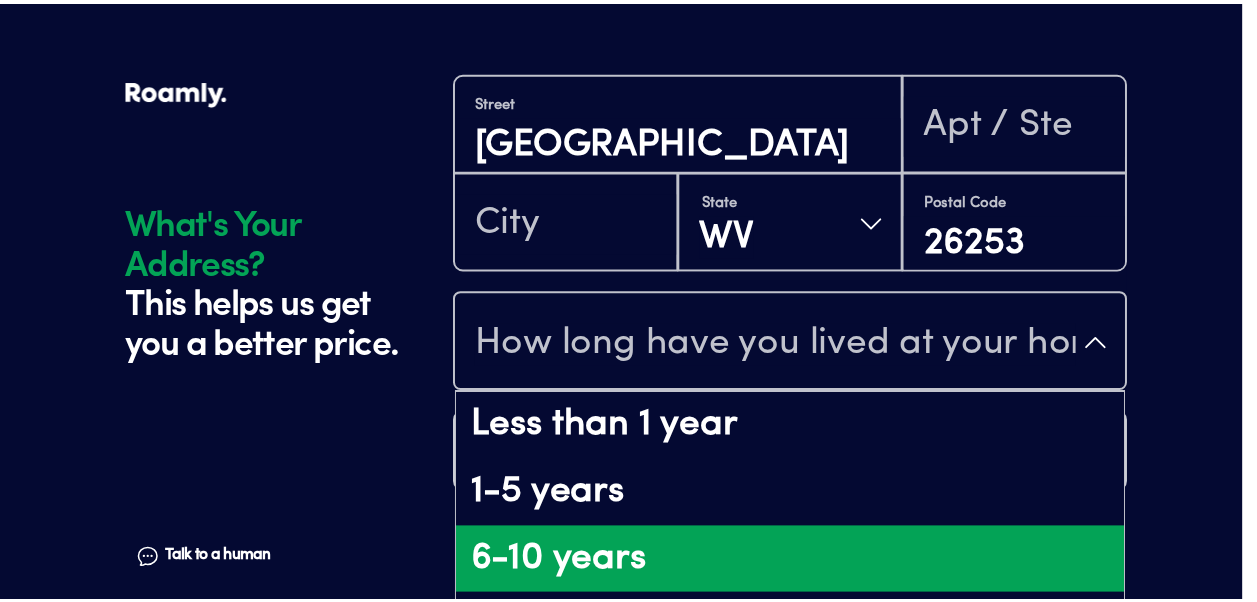 scroll, scrollTop: 100, scrollLeft: 0, axis: vertical 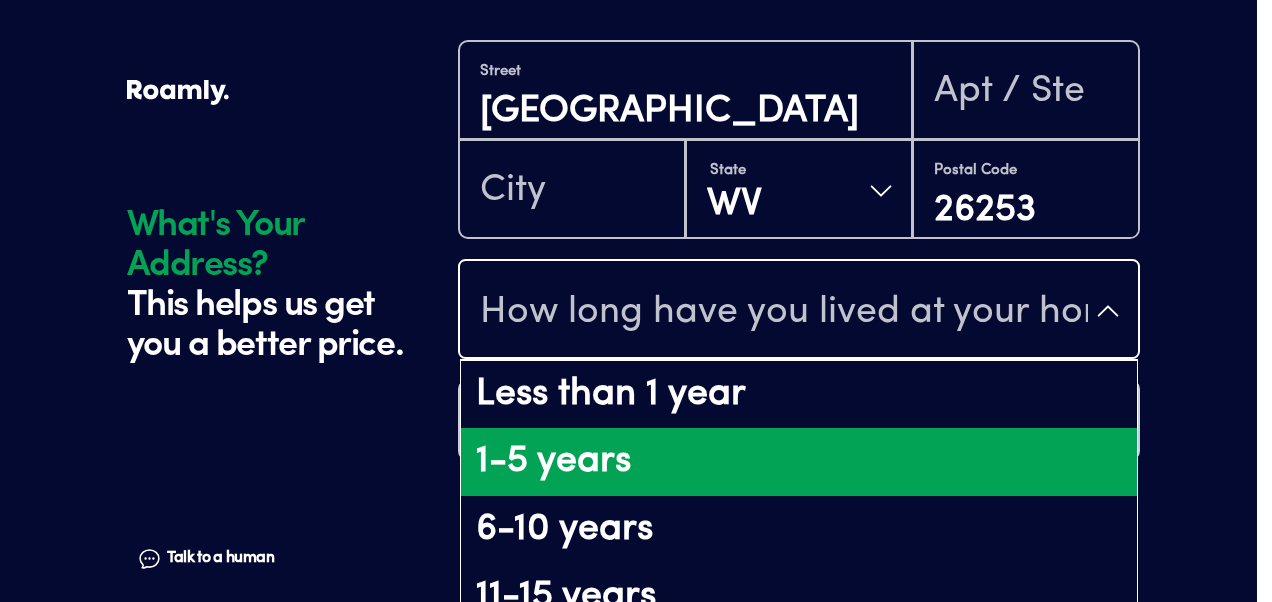 click on "1-5 years" at bounding box center (799, 462) 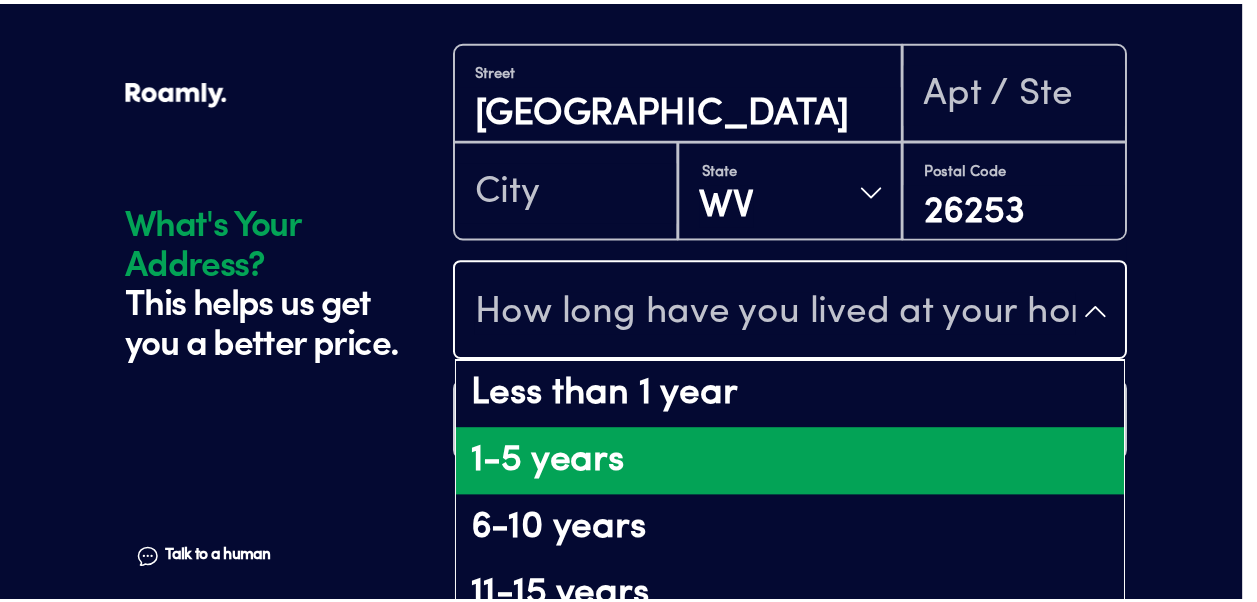 scroll, scrollTop: 0, scrollLeft: 0, axis: both 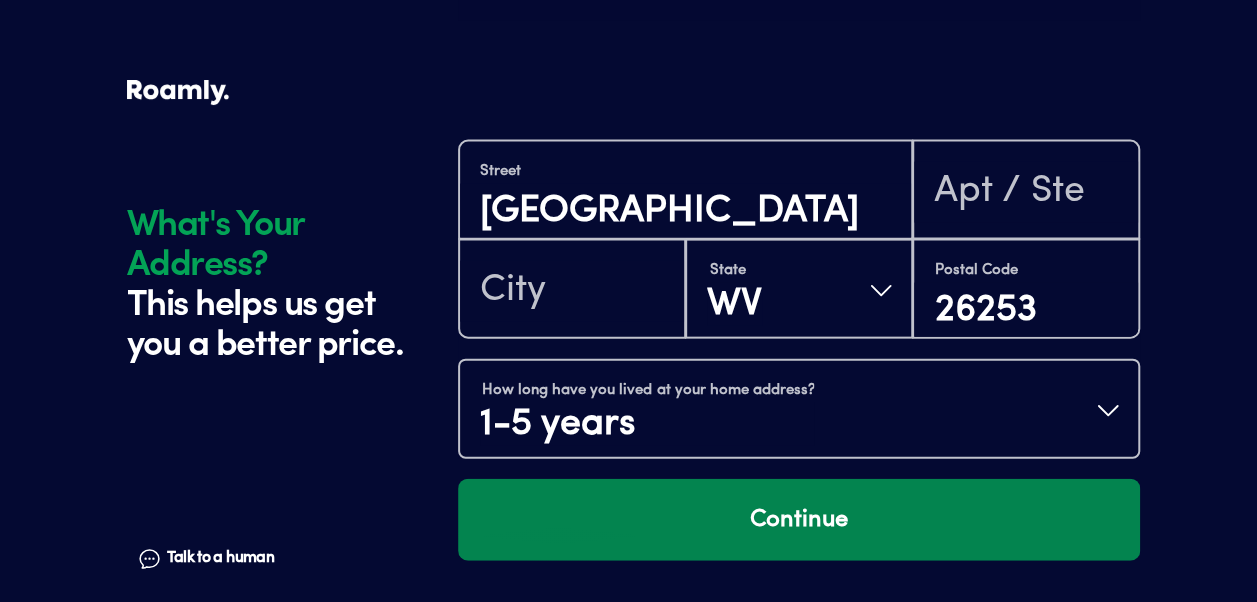 click on "Continue" at bounding box center (799, 520) 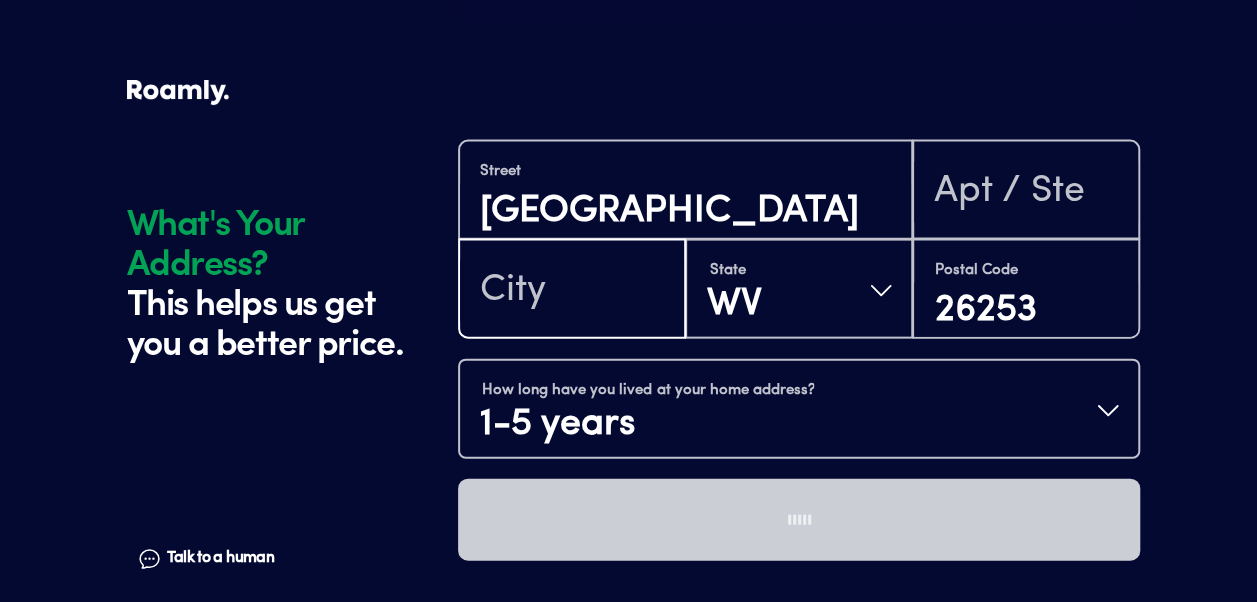 click at bounding box center (572, 291) 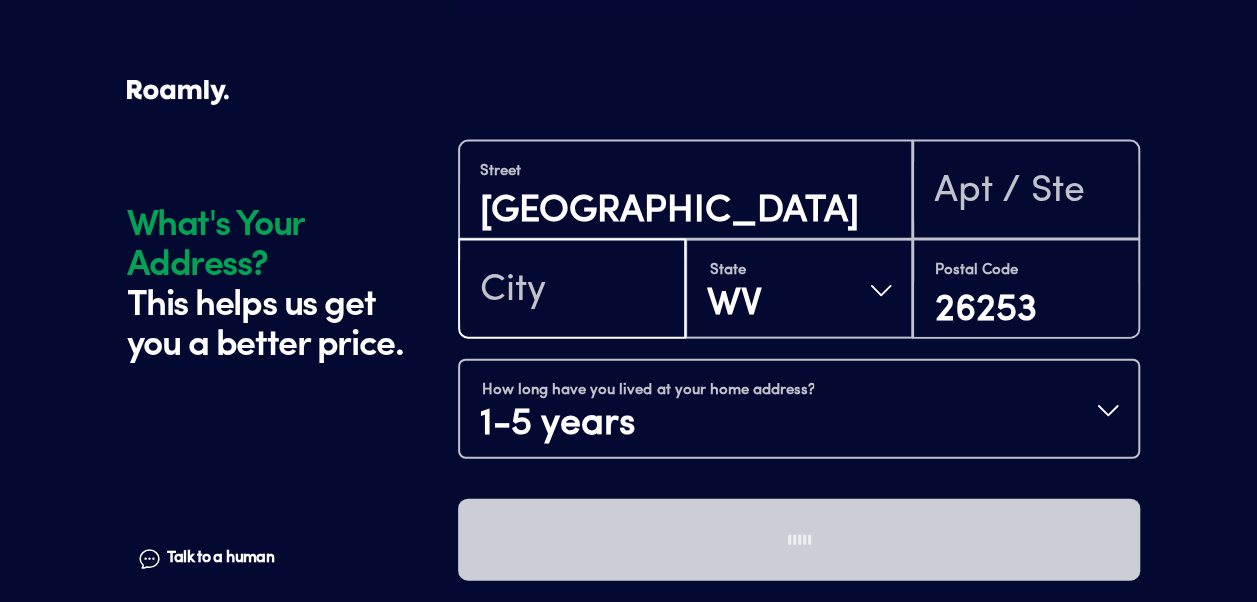 click at bounding box center [572, 291] 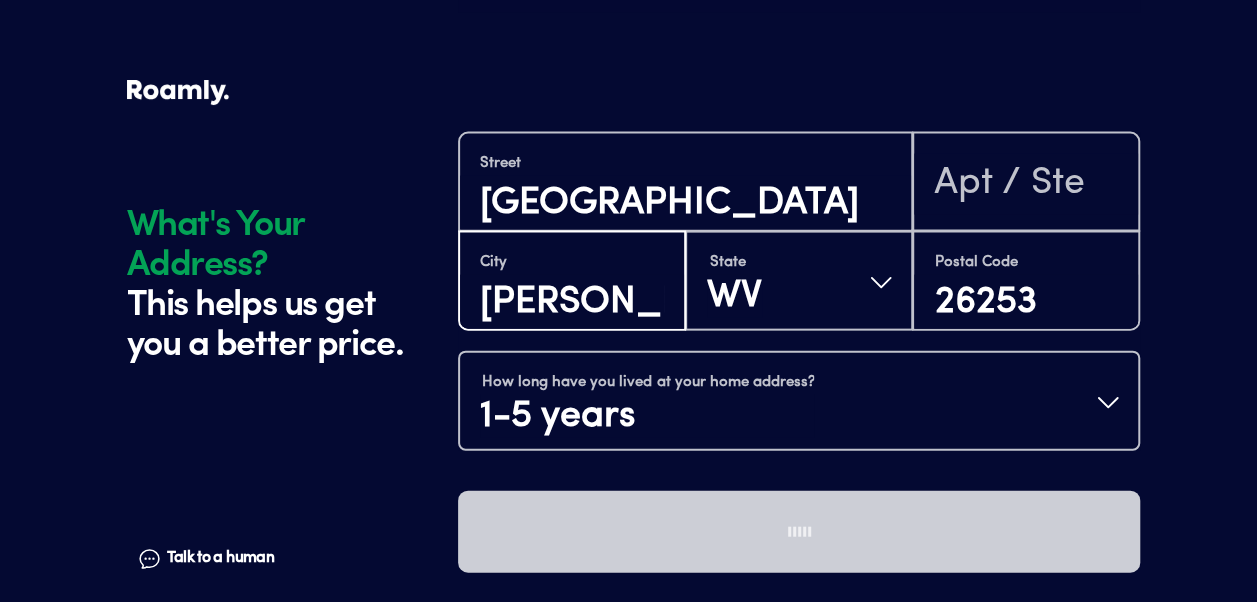 scroll, scrollTop: 2094, scrollLeft: 0, axis: vertical 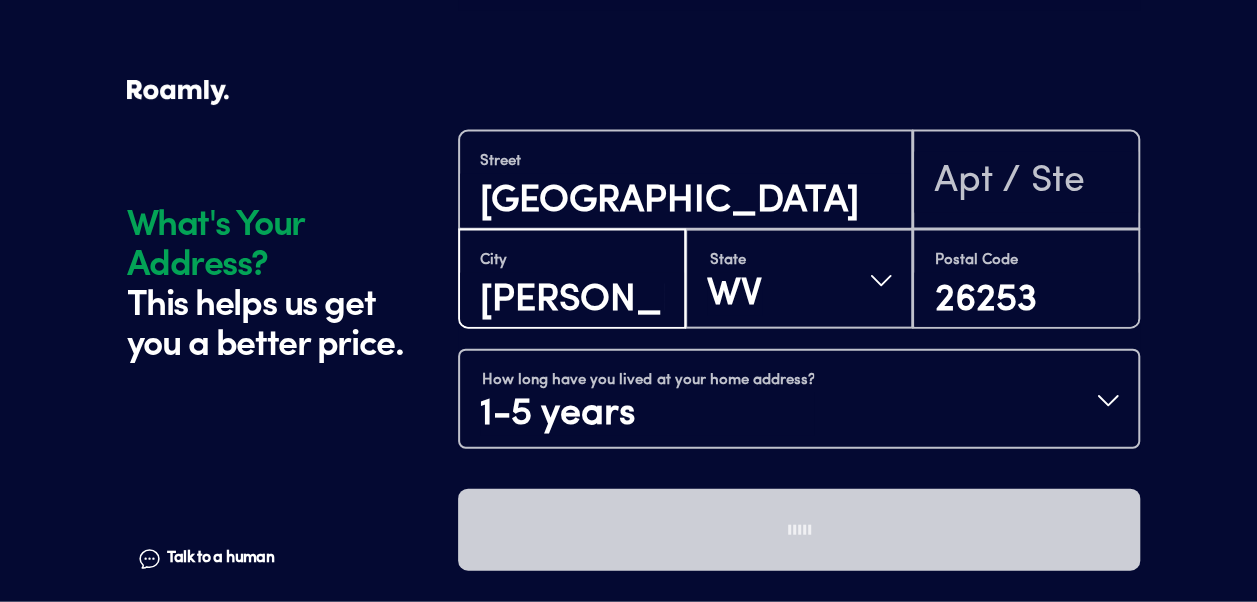 type on "[PERSON_NAME]" 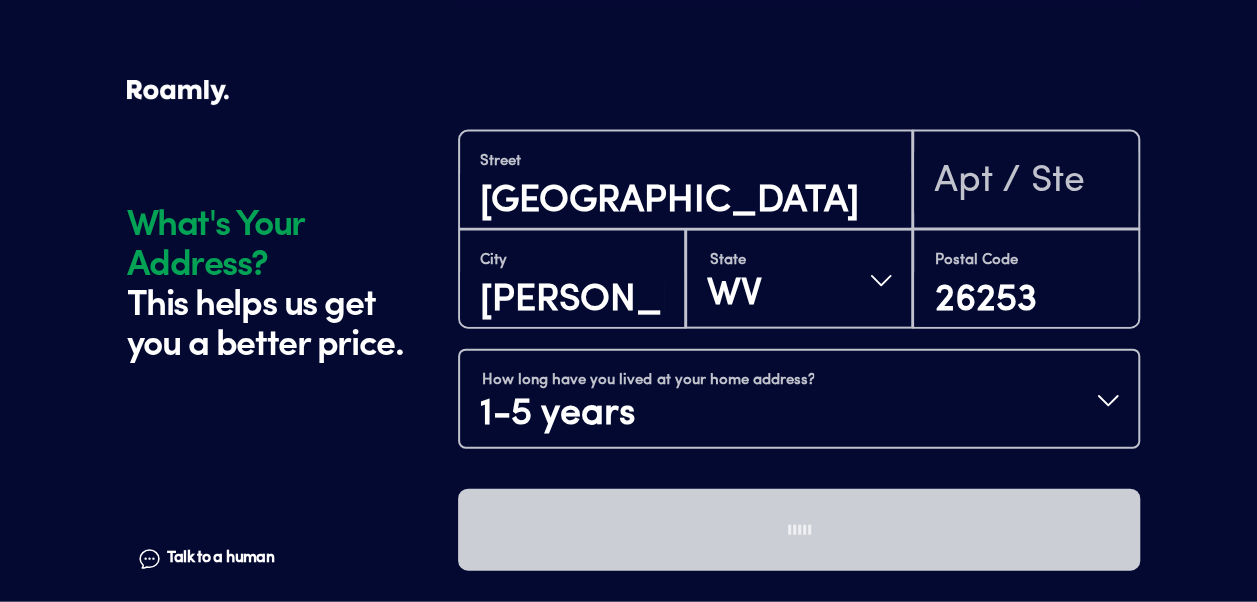 click on "What's Your Address? This helps us get you a better price. Talk to a human Chat" at bounding box center [287, -746] 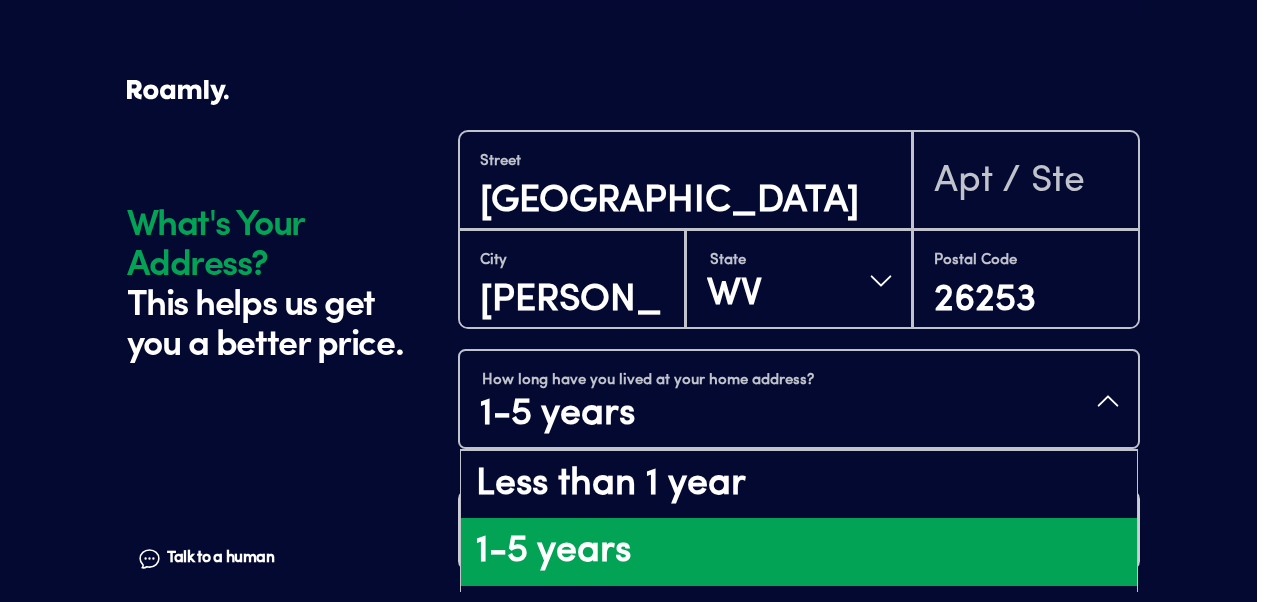 click on "How long have you lived at your home address? 1-5 years" at bounding box center [799, 401] 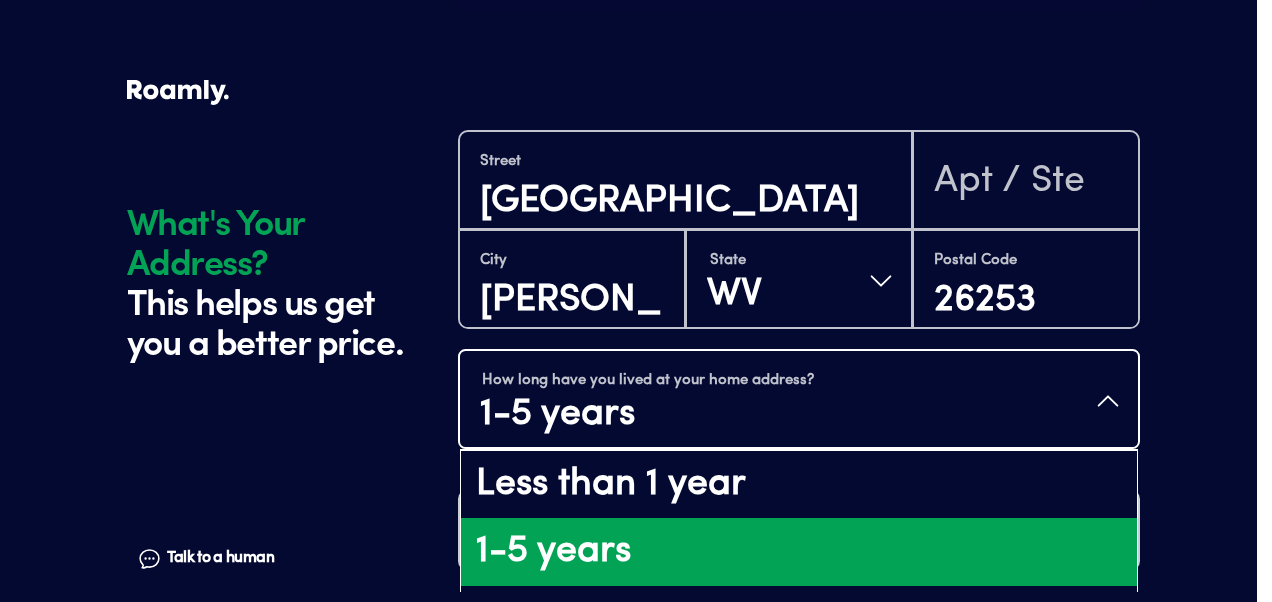 click on "1-5 years" at bounding box center (799, 552) 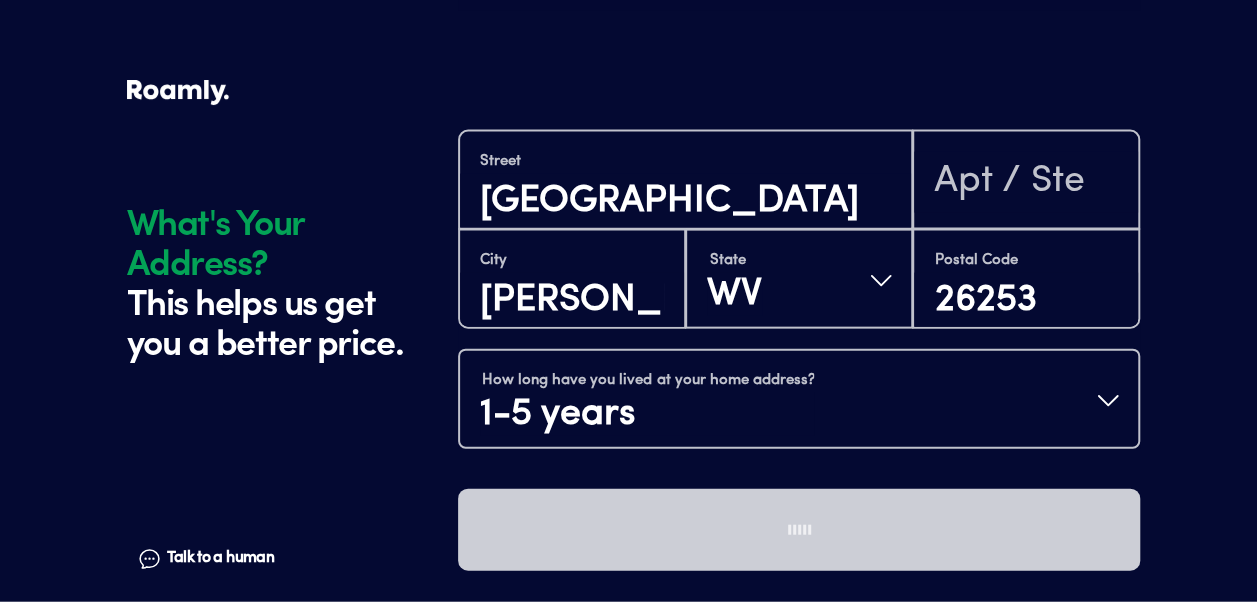 click on "What's Your Address? This helps us get you a better price. Talk to a human Chat 1 2 3 4+ Edit How many RVs or Trailers do you want to cover? Year [DATE] Manufacturer Keystone RV Model Summerland Mini Length 21 FT Original owner No How many years have you owned it? How many nights do you camp in your RV? 0 - 29 nights / year How do you store your RV? Covered Yes No Does this RV have a salvage title? Edit Tell us about your RV. First name [PERSON_NAME] Last name Nice Date of Birth [DEMOGRAPHIC_DATA] Email [EMAIL_ADDRESS][DOMAIN_NAME] Phone [PHONE_NUMBER] By entering your phone number, you give a licensed Roamly agent permission to assist with this quote through recorded call, email or text message. By continuing, you are confirming that you have read our  Information Disclosure . Edit Who’s the primary driver on this policy? What's Your Address? This helps us get you a better price. Talk to a human [GEOGRAPHIC_DATA] [GEOGRAPHIC_DATA] [GEOGRAPHIC_DATA] [US_STATE] Postal Code 26253 How long have you lived at your home address? 1-5 years" at bounding box center (628, -746) 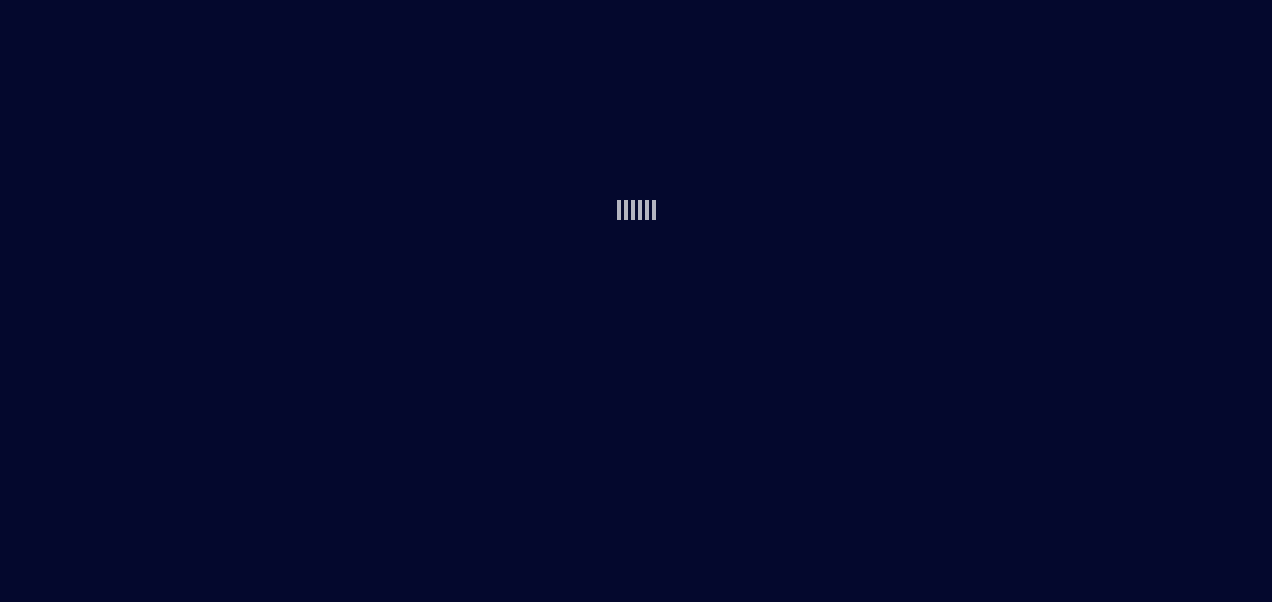 scroll, scrollTop: 0, scrollLeft: 0, axis: both 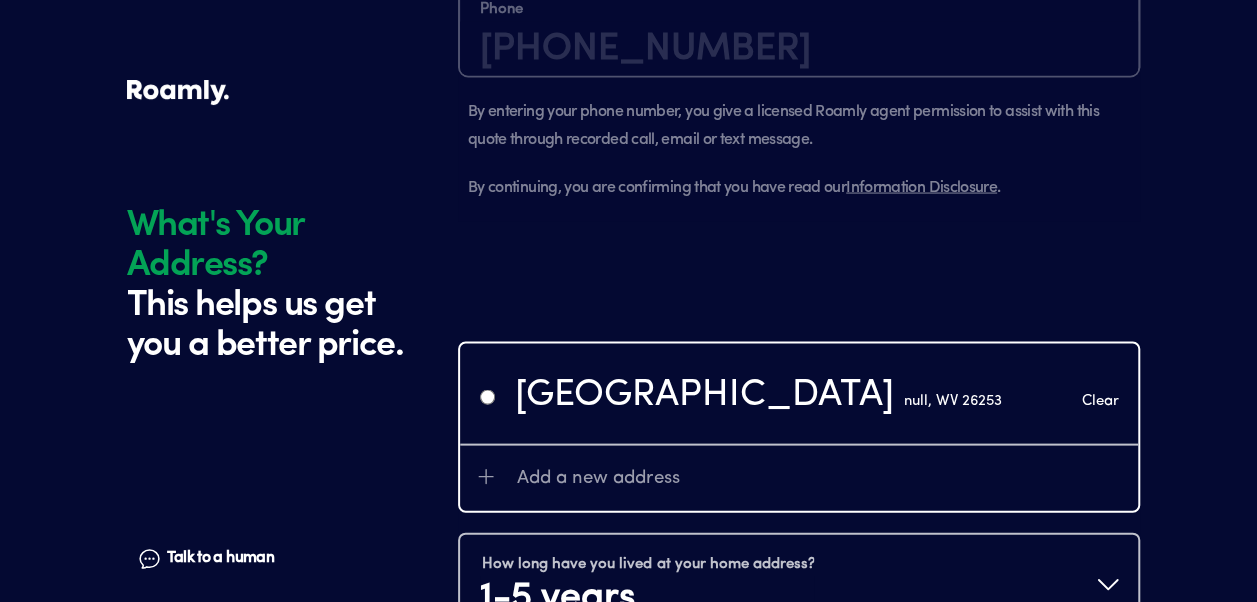 click on "Discovery Lane null, WV 26253 Clear" at bounding box center [799, 393] 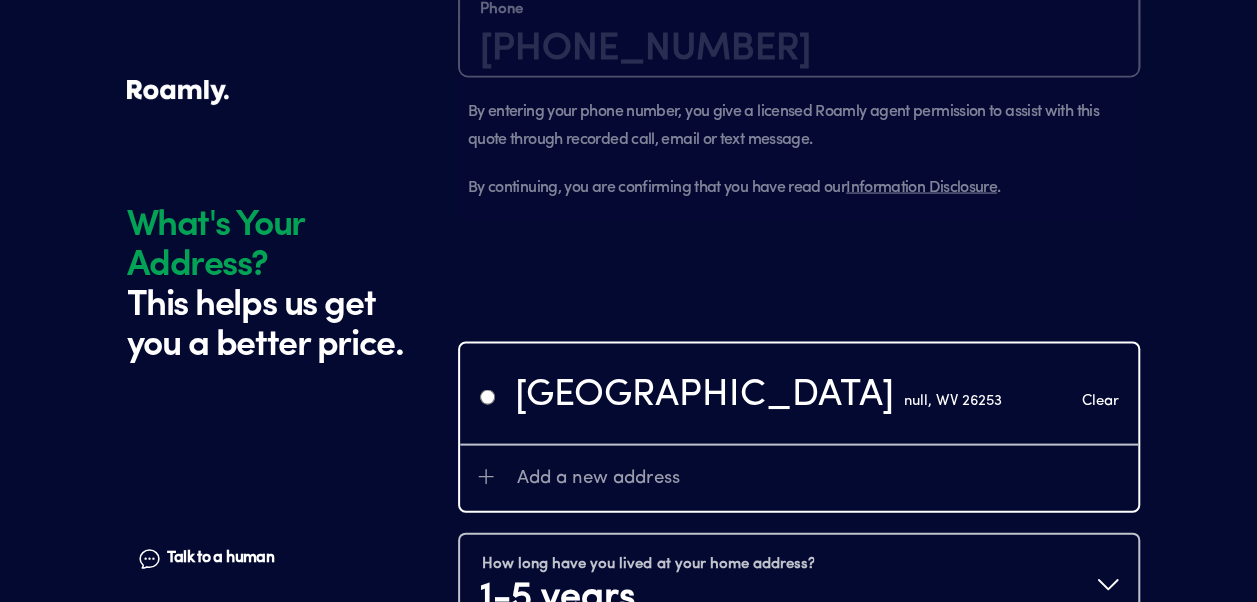 click on "Discovery Lane null, WV 26253 Clear" at bounding box center (799, 393) 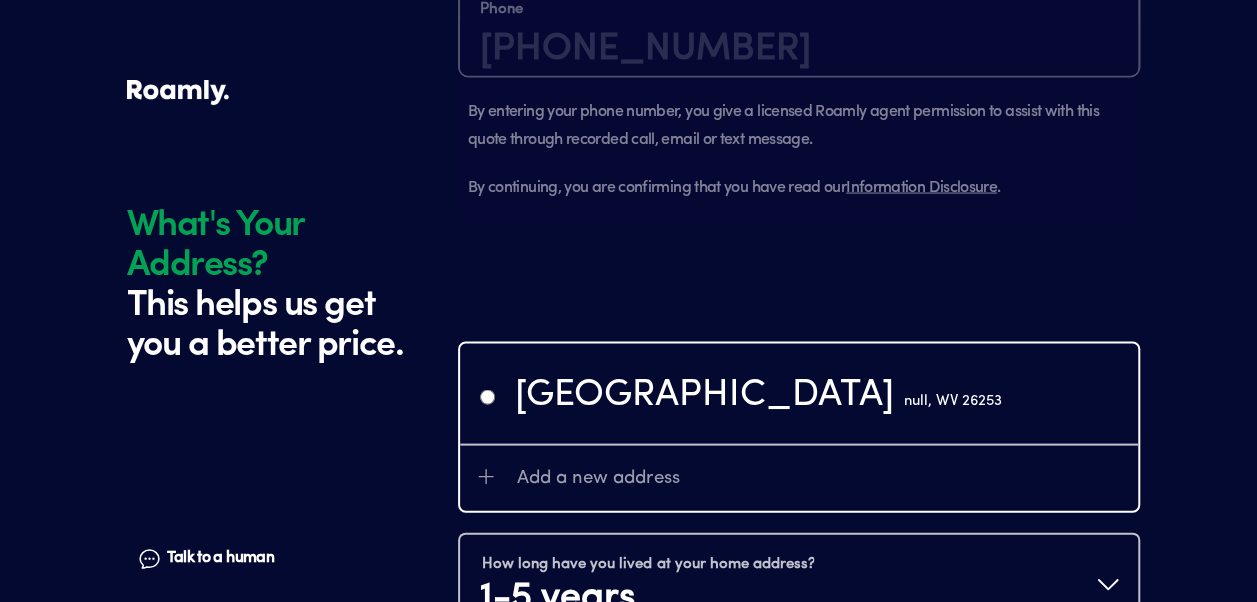 click on "Discovery Lane null, WV 26253" at bounding box center [758, 395] 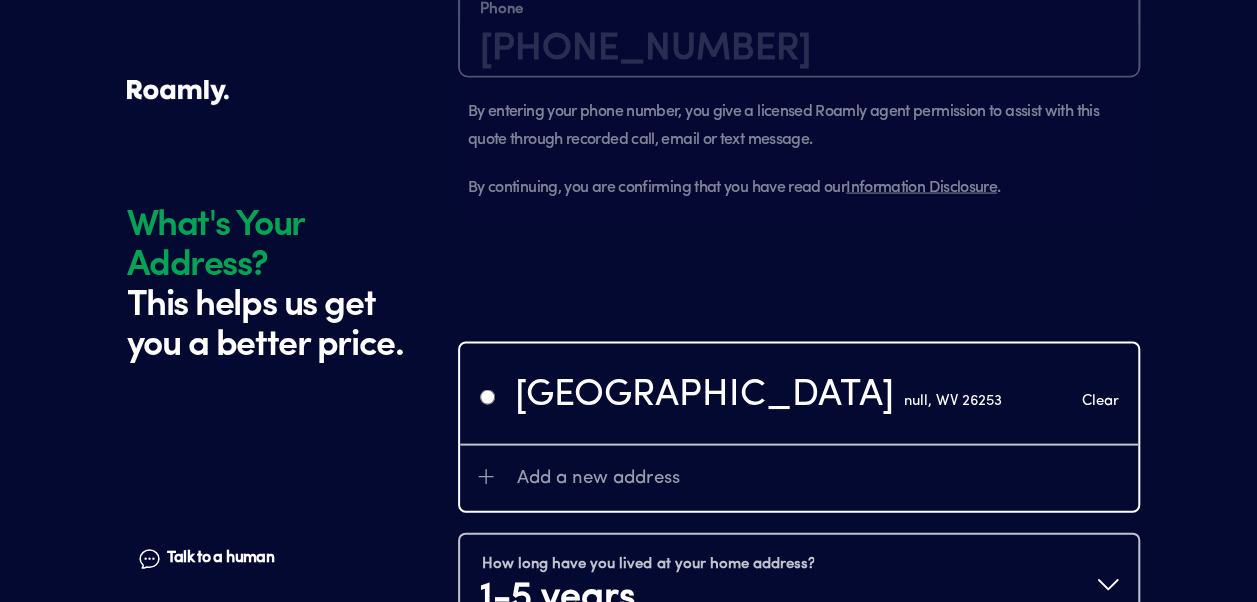 click on "Discovery Lane null, WV 26253 Clear" at bounding box center (799, 393) 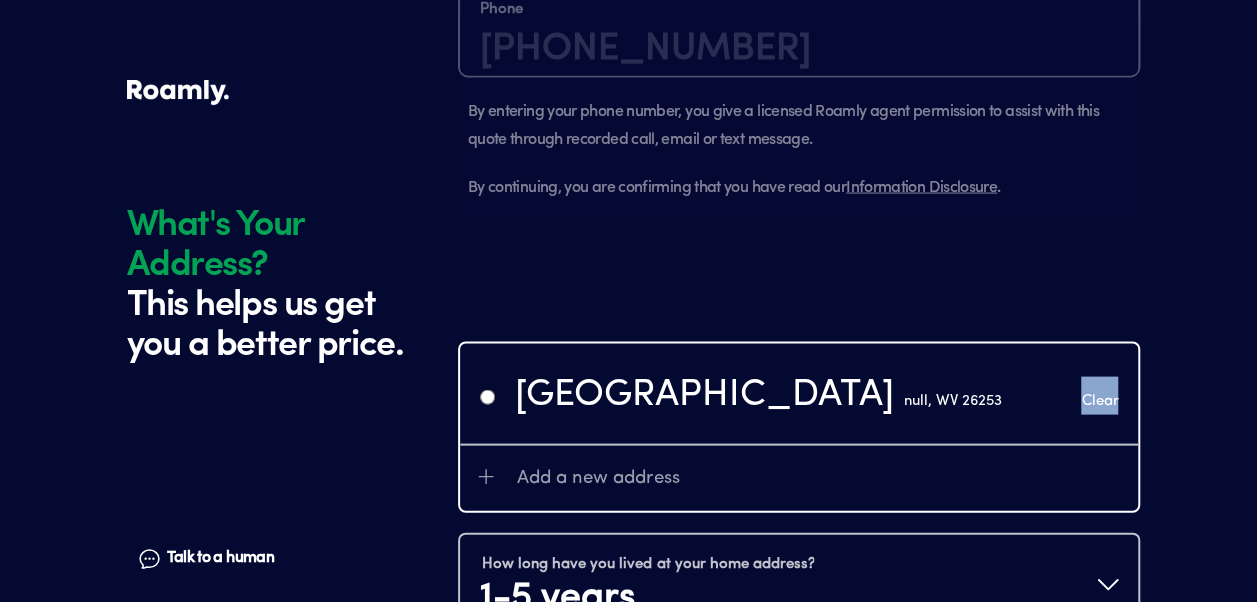 click on "Clear" at bounding box center (1099, 400) 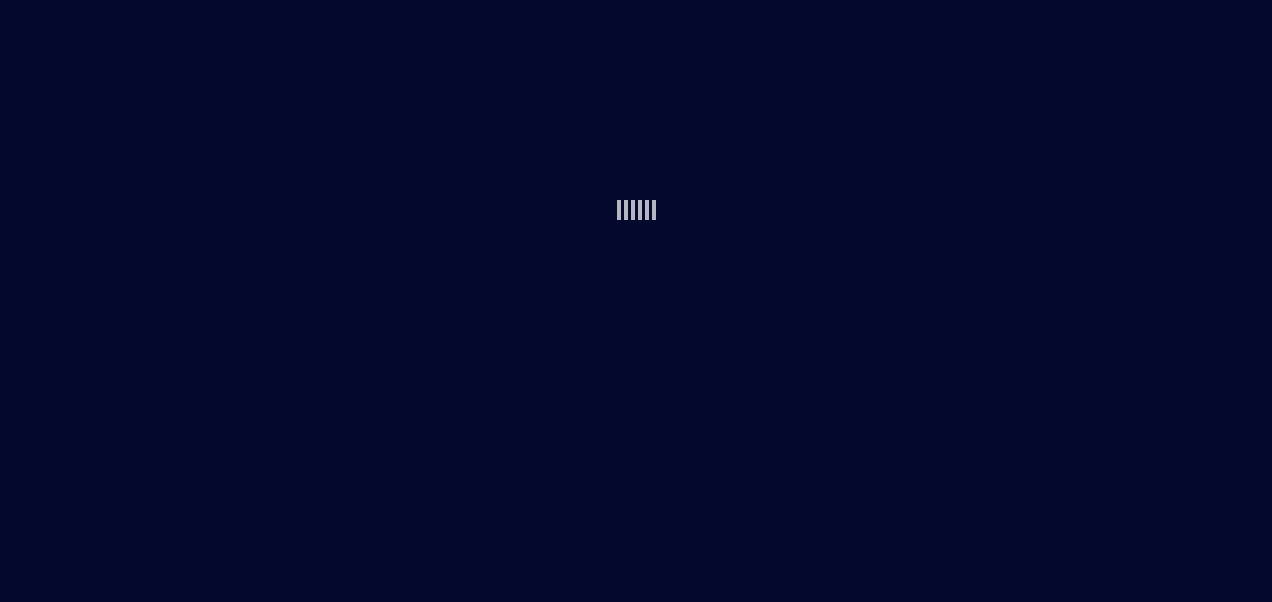 scroll, scrollTop: 0, scrollLeft: 0, axis: both 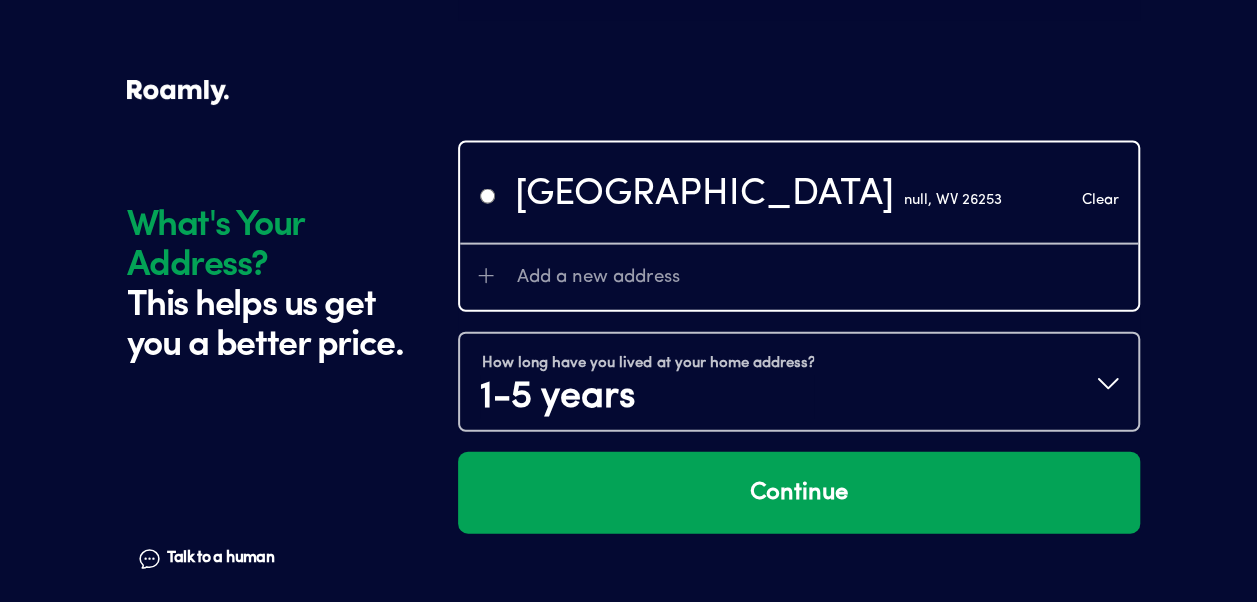 click on "Discovery Lane null, WV 26253 Clear" at bounding box center (799, 193) 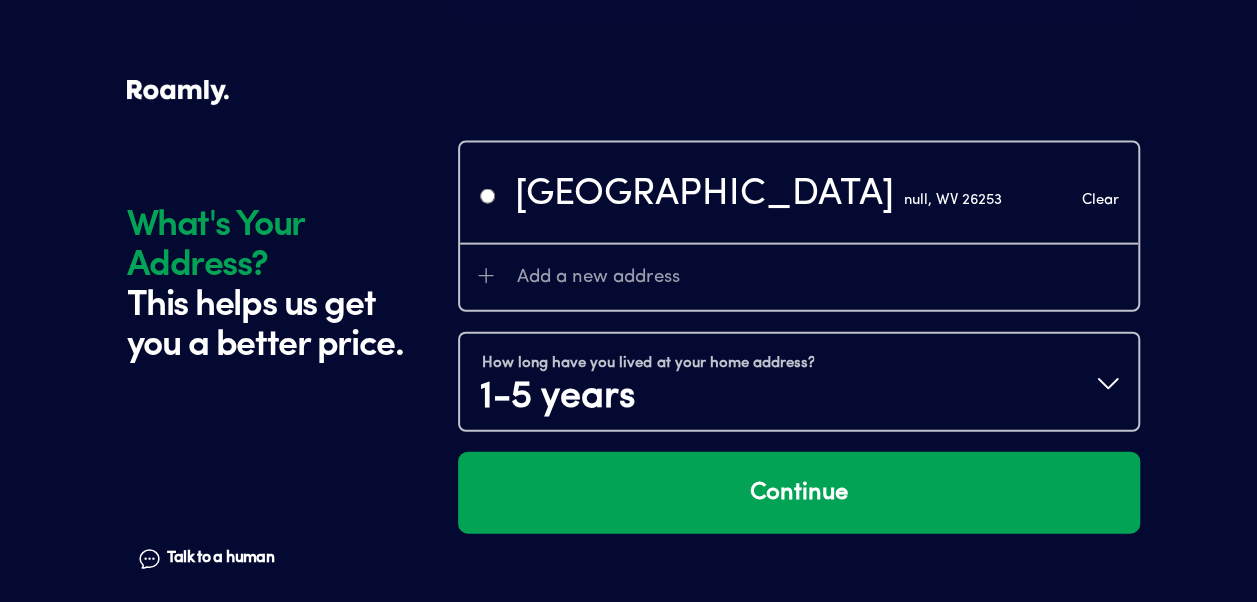 radio on "false" 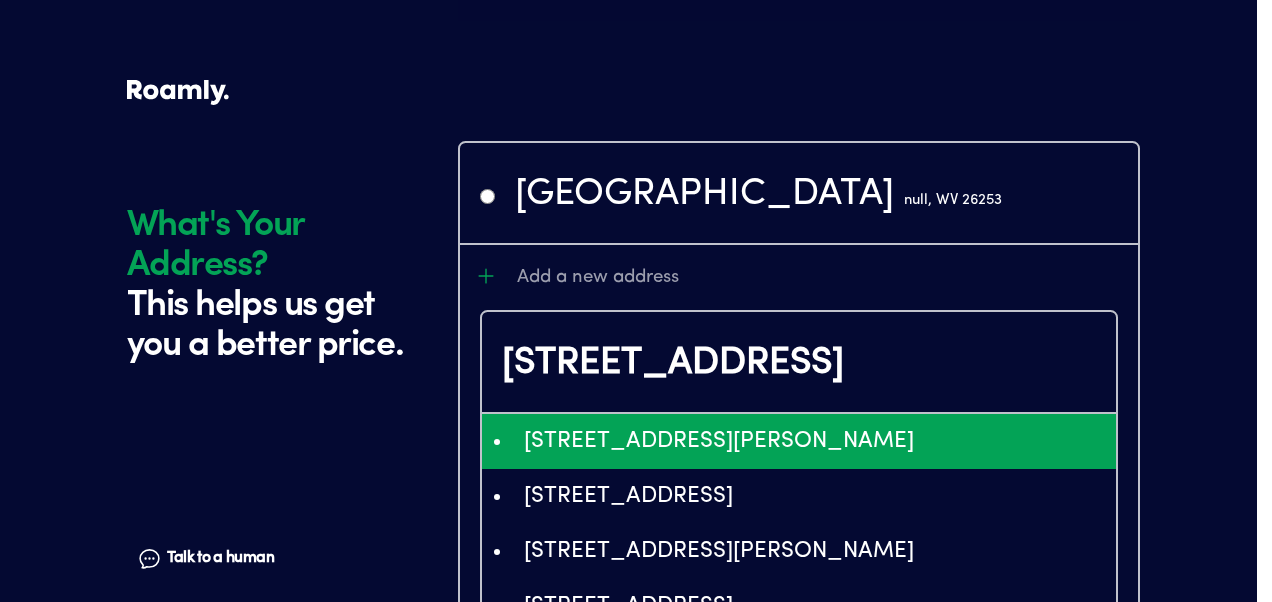 type on "25 Discovery Lane" 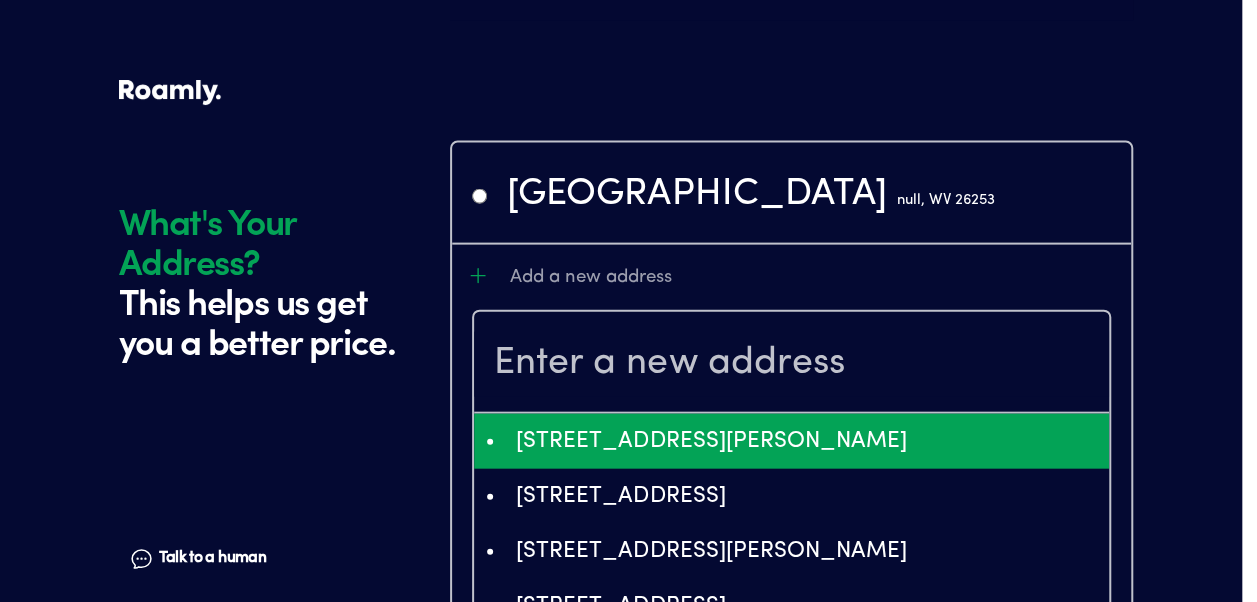 click on "What's Your Address? This helps us get you a better price. Talk to a human Chat 1 2 3 4+ Edit How many RVs or Trailers do you want to cover? Year 2017 Manufacturer Keystone RV Model Summerland Mini Length 21 FT Original owner No How many years have you owned it? How many nights do you camp in your RV? 0 - 29 nights / year How do you store your RV? Covered Yes No Does this RV have a salvage title? Edit Tell us about your RV. First name Bernard Last name Nice Date of Birth 02/21/1972 Email adnice72@gmail.com Phone (304) 642-9210 By entering your phone number, you give a licensed Roamly agent permission to assist with this quote through recorded call, email or text message. By continuing, you are confirming that you have read our  Information Disclosure . Edit Who’s the primary driver on this policy? What's Your Address? This helps us get you a better price. Talk to a human Chat Discovery Lane null, WV 26253 Add a new address 25 Discovery Lane, Beverly, WV, USA 25 Discovery Lane, Pawleys Island, SC, USA" at bounding box center (621, -515) 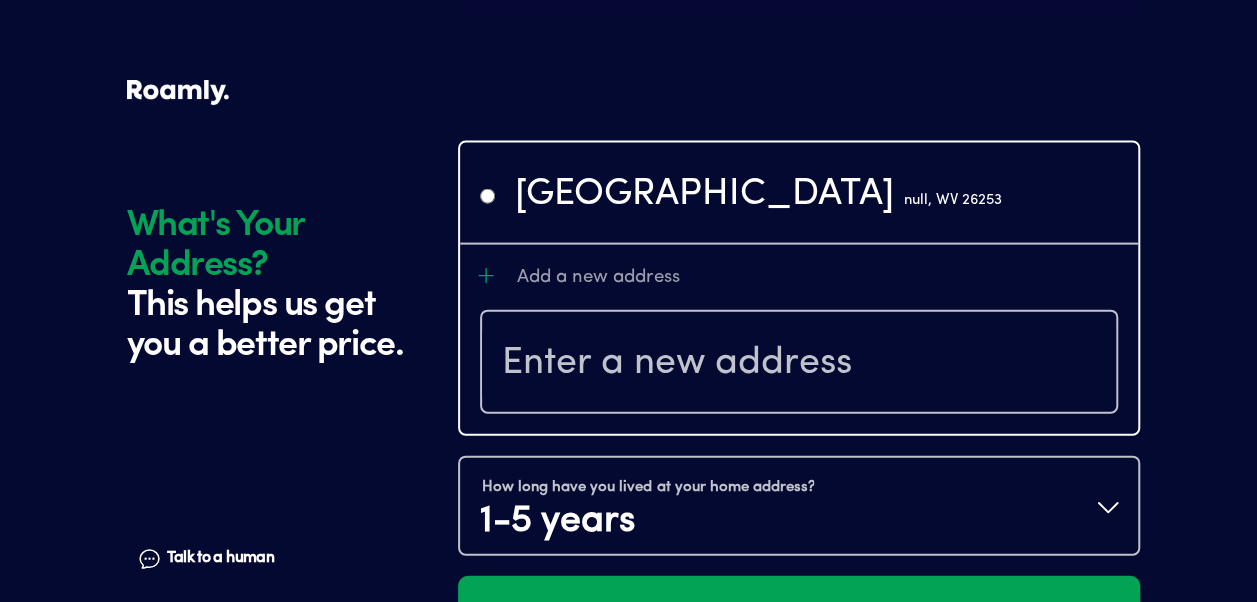 click at bounding box center [799, 364] 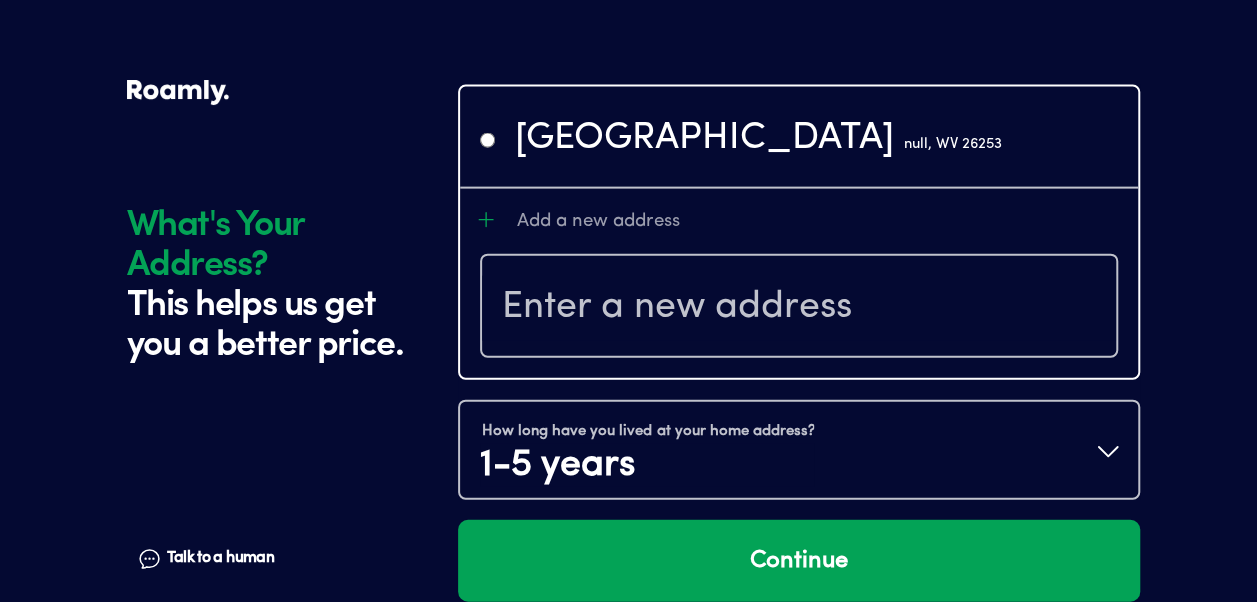 scroll, scrollTop: 2169, scrollLeft: 0, axis: vertical 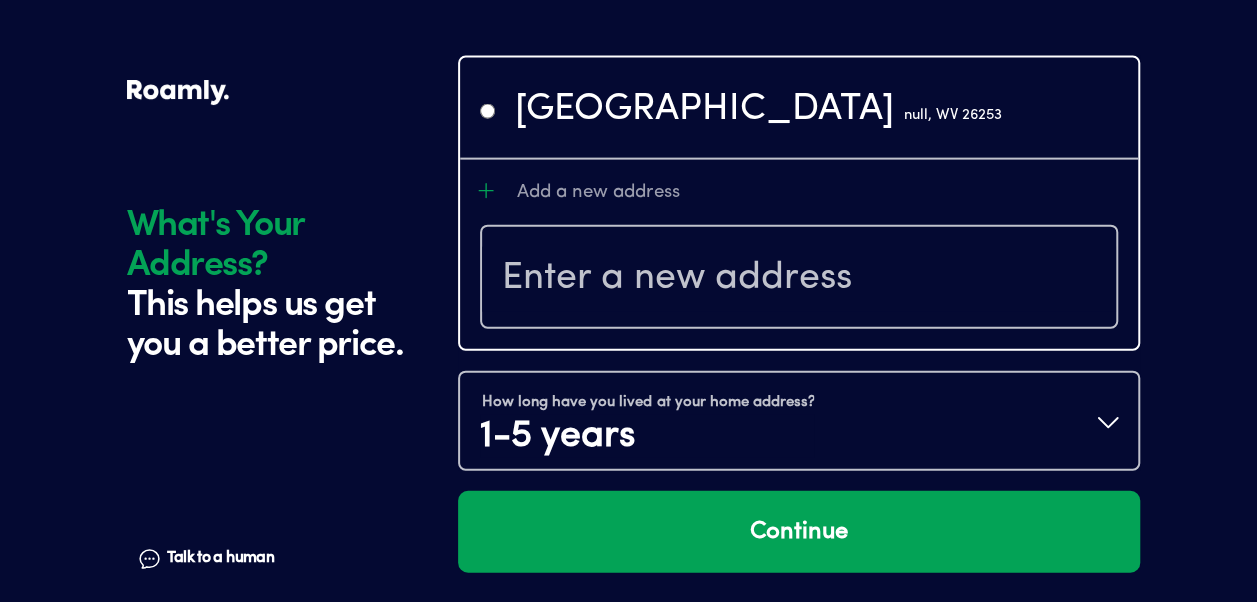 click on "null, WV 26253" at bounding box center [953, 115] 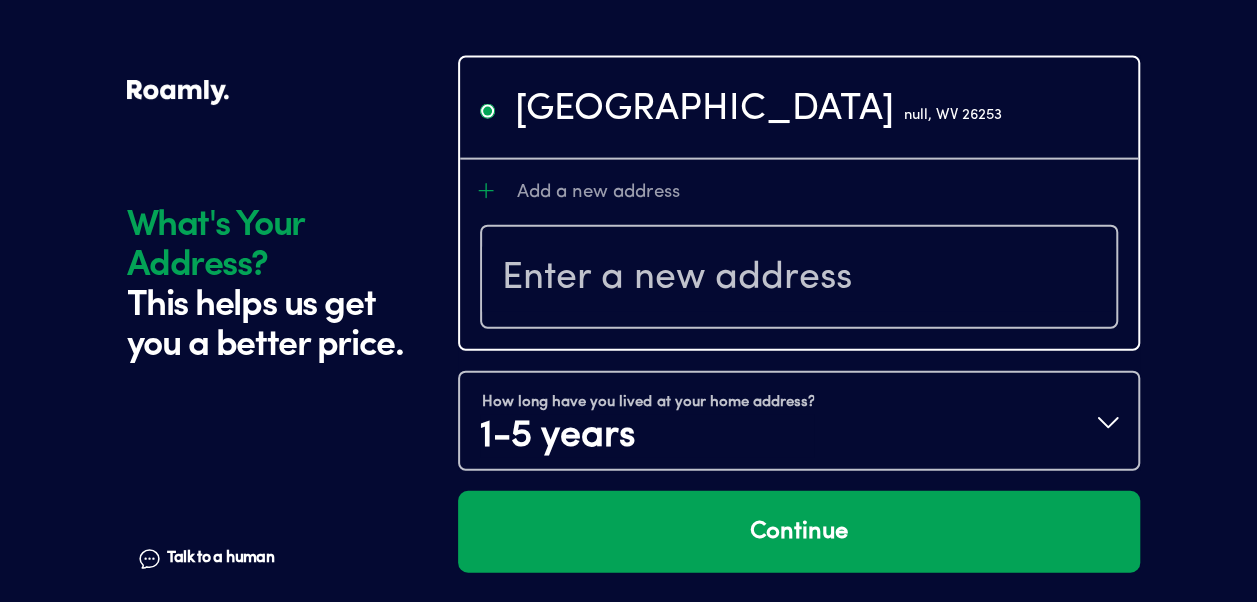 scroll, scrollTop: 2094, scrollLeft: 0, axis: vertical 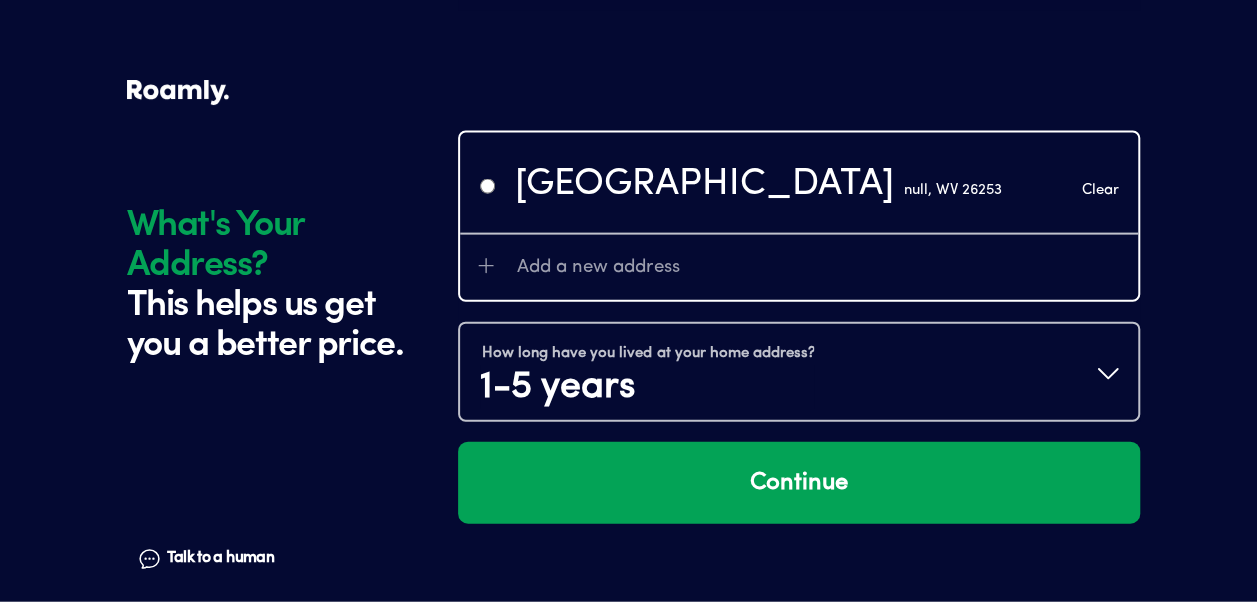 click on "Clear" at bounding box center [1099, 190] 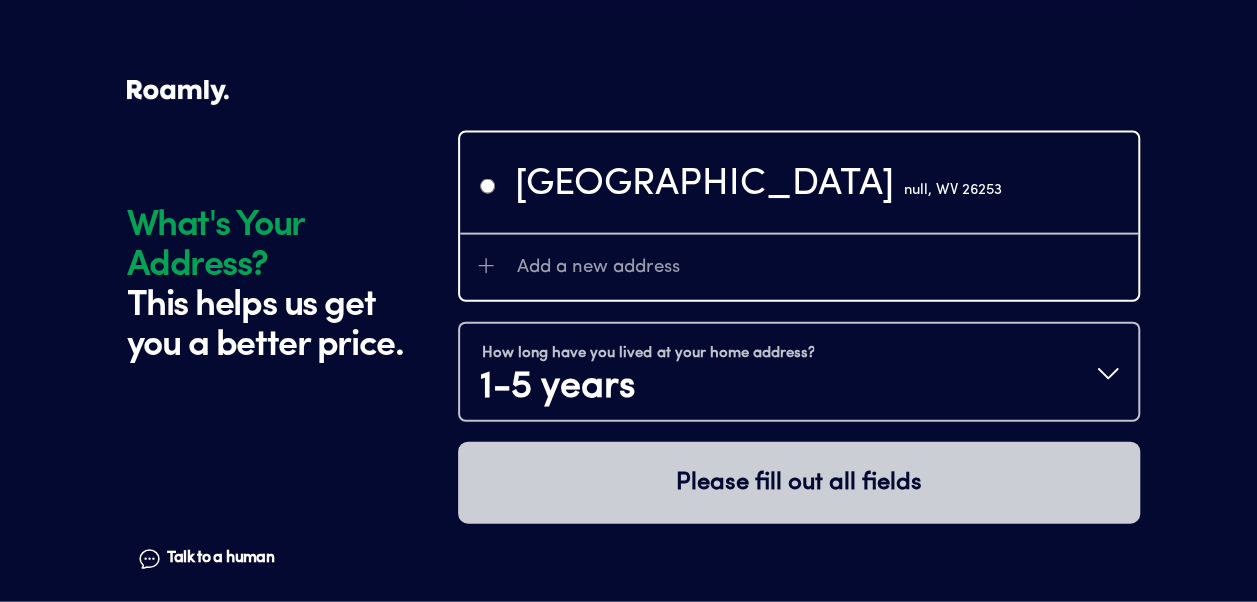 click on "Discovery Lane null, WV 26253" at bounding box center (799, 183) 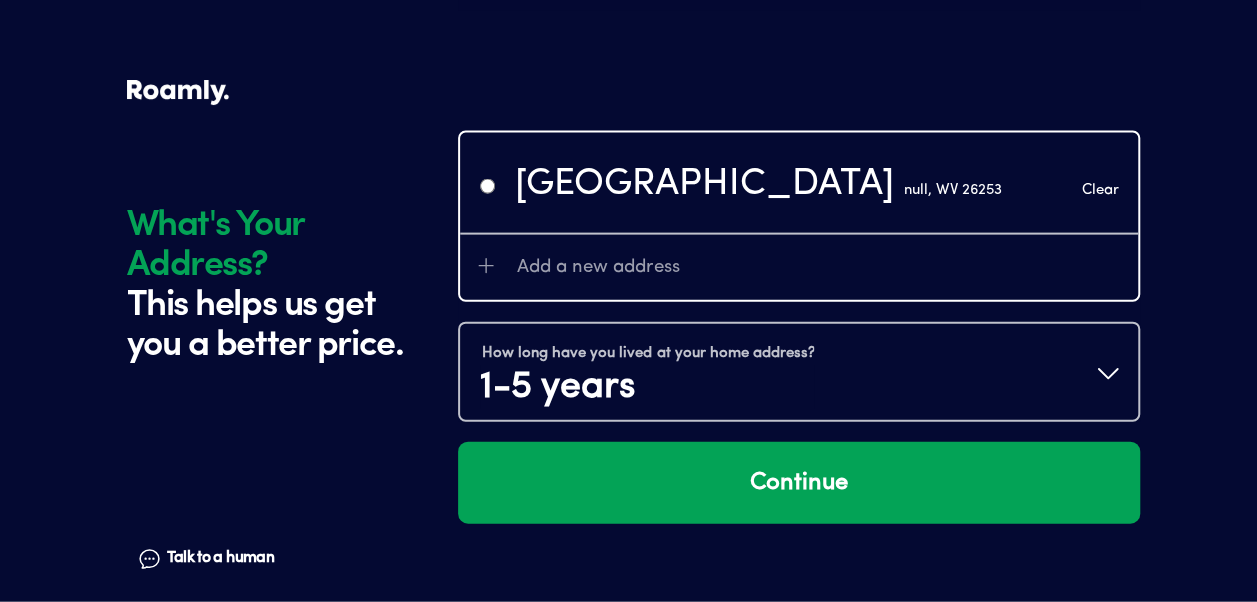 click on "Add a new address" at bounding box center [820, 267] 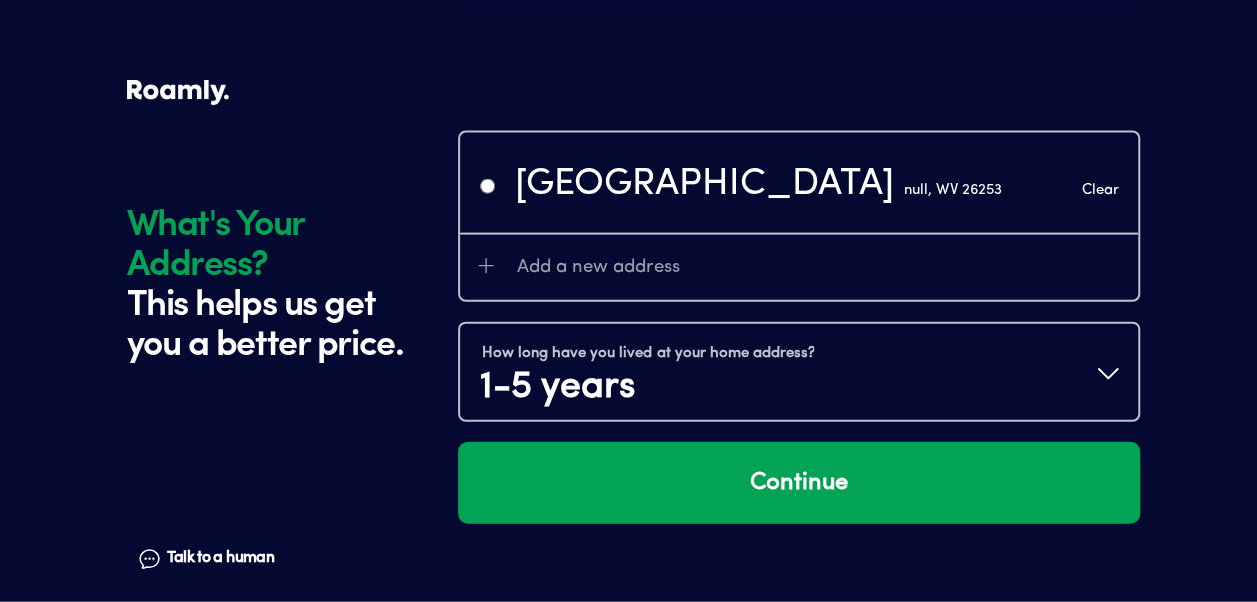 radio on "false" 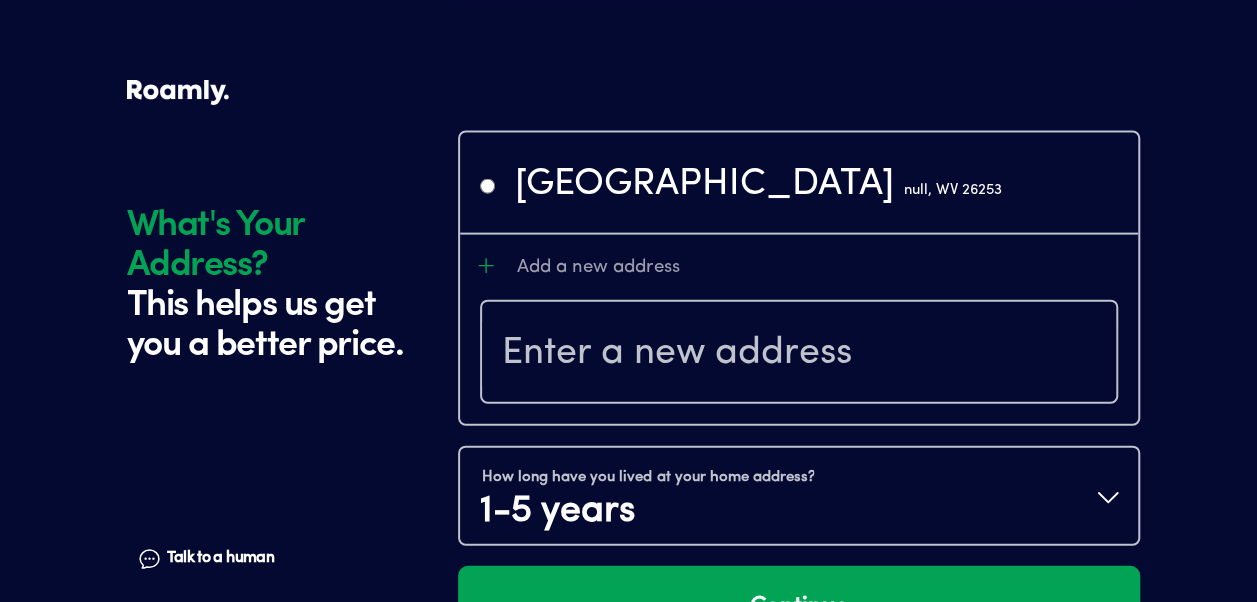 click at bounding box center (799, 354) 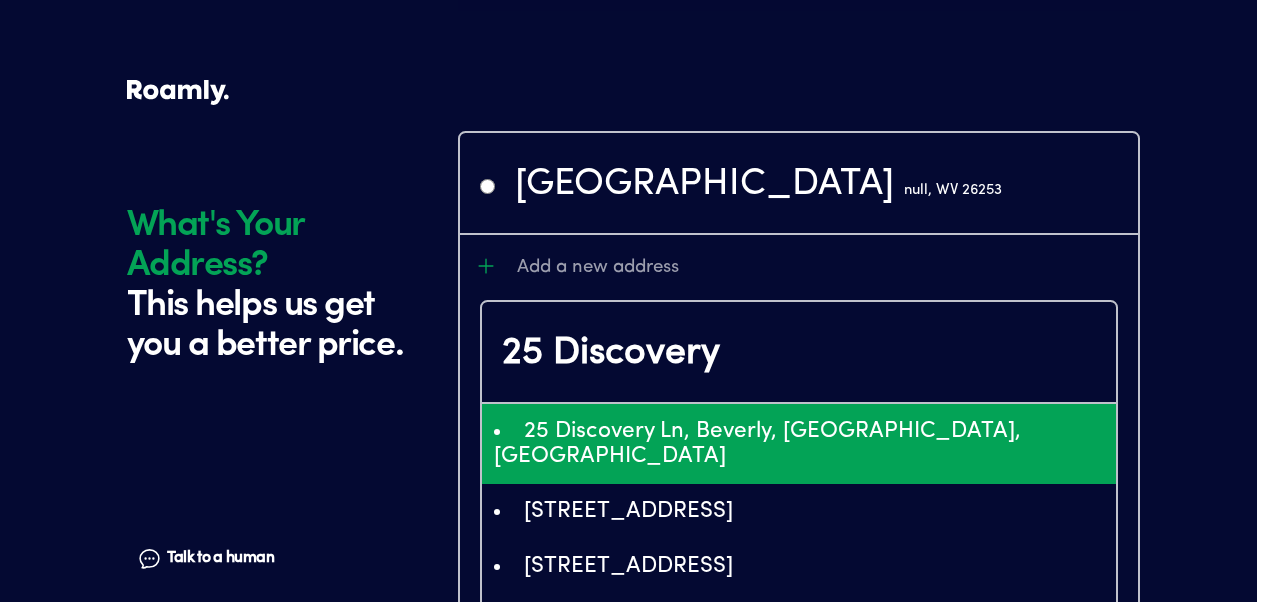type on "EiEyNSBEaXNjb3ZlcnkgTG4sIEJldmVybHksIFdWLCBVU0EiLiosChQKEgm5dQm39xxLiBH-93u8fJUkRBIUChIJhxybnAAdS4gR_RV8tSeGDkc" 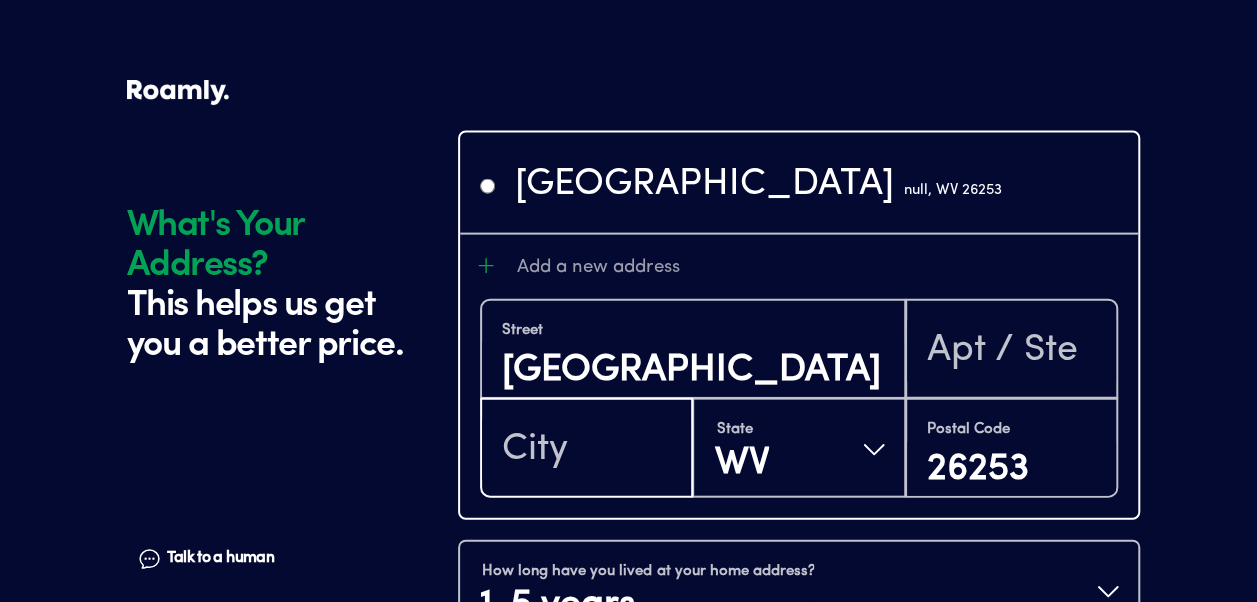 click at bounding box center (587, 450) 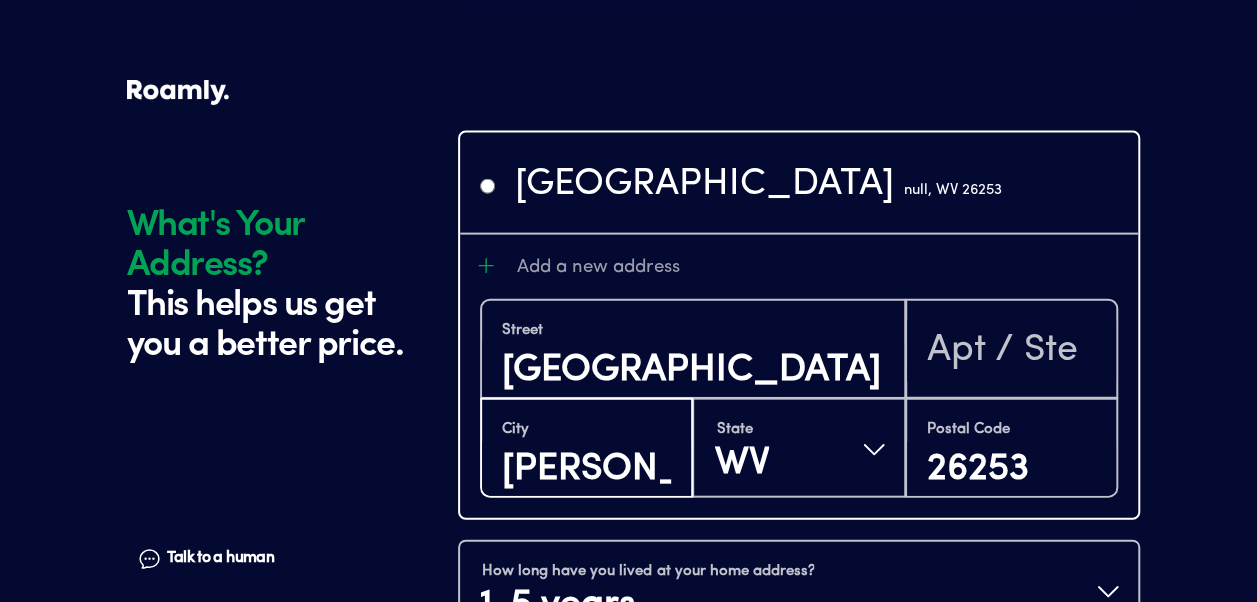 type on "[PERSON_NAME]" 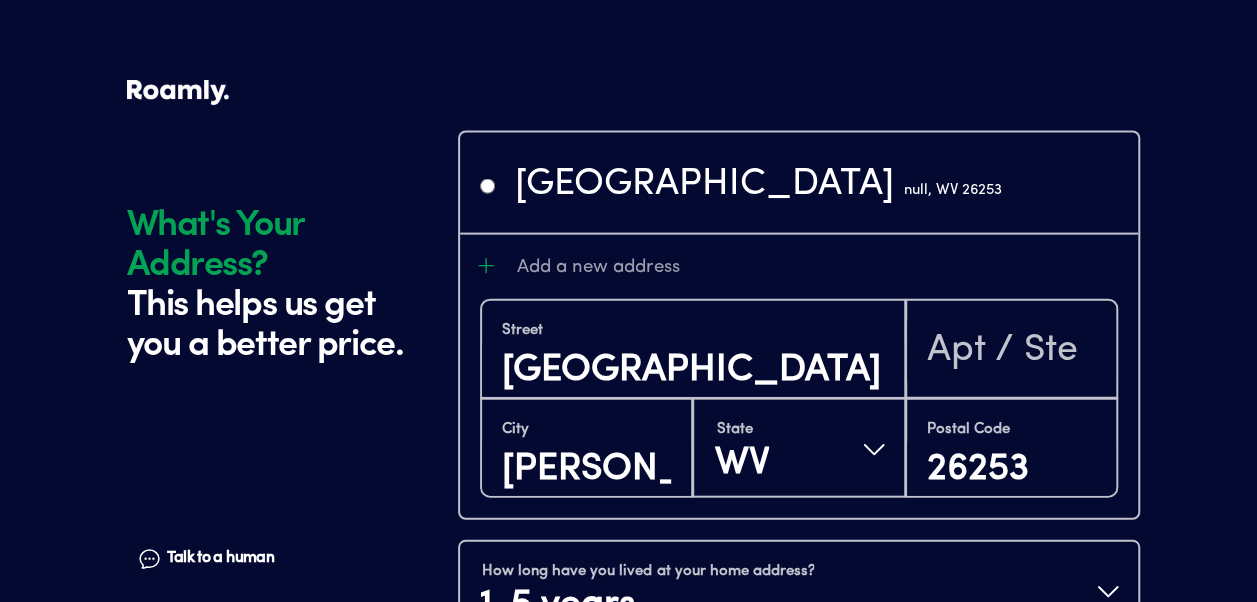 click on "What's Your Address? This helps us get you a better price. Talk to a human Chat 1 2 3 4+ Edit How many RVs or Trailers do you want to cover? Year 2017 Manufacturer Keystone RV Model Summerland Mini Length 21 FT Original owner No How many years have you owned it? How many nights do you camp in your RV? 0 - 29 nights / year How do you store your RV? Covered Yes No Does this RV have a salvage title? Edit Tell us about your RV. First name Bernard Last name Nice Date of Birth 02/21/1972 Email adnice72@gmail.com Phone (304) 642-9210 By entering your phone number, you give a licensed Roamly agent permission to assist with this quote through recorded call, email or text message. By continuing, you are confirming that you have read our  Information Disclosure . Edit Who’s the primary driver on this policy? What's Your Address? This helps us get you a better price. Talk to a human Chat Discovery Lane null, WV 26253 Add a new address Street Discovery Lane City Beverly State WV Postal Code 26253 1-5 years Continue" at bounding box center [628, -661] 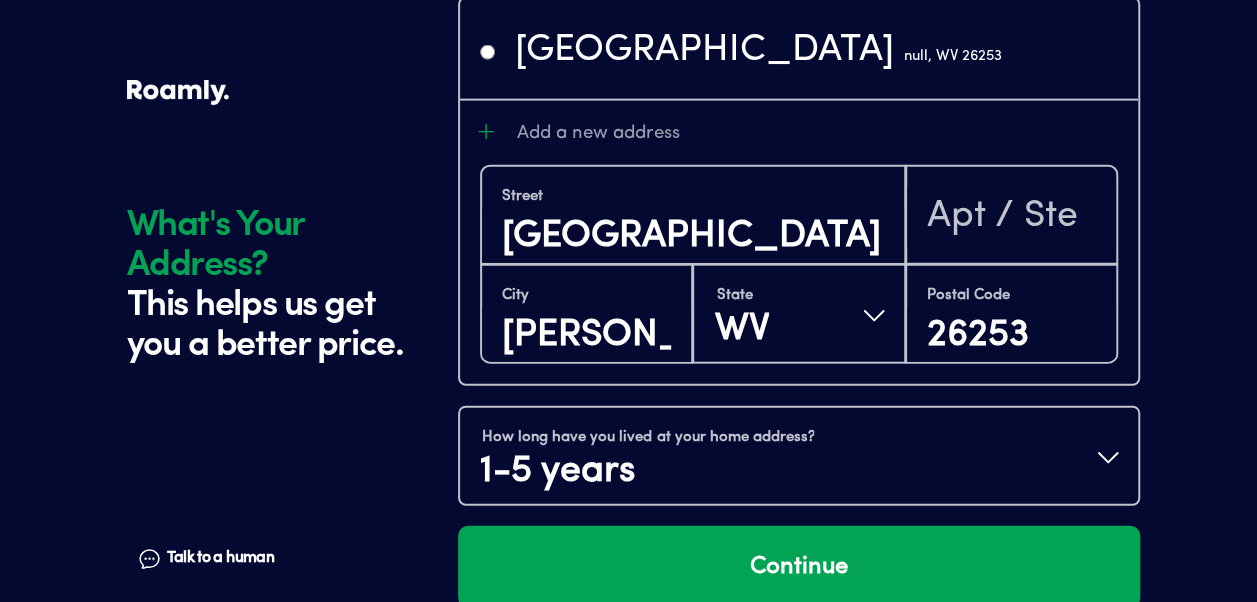 scroll, scrollTop: 2263, scrollLeft: 0, axis: vertical 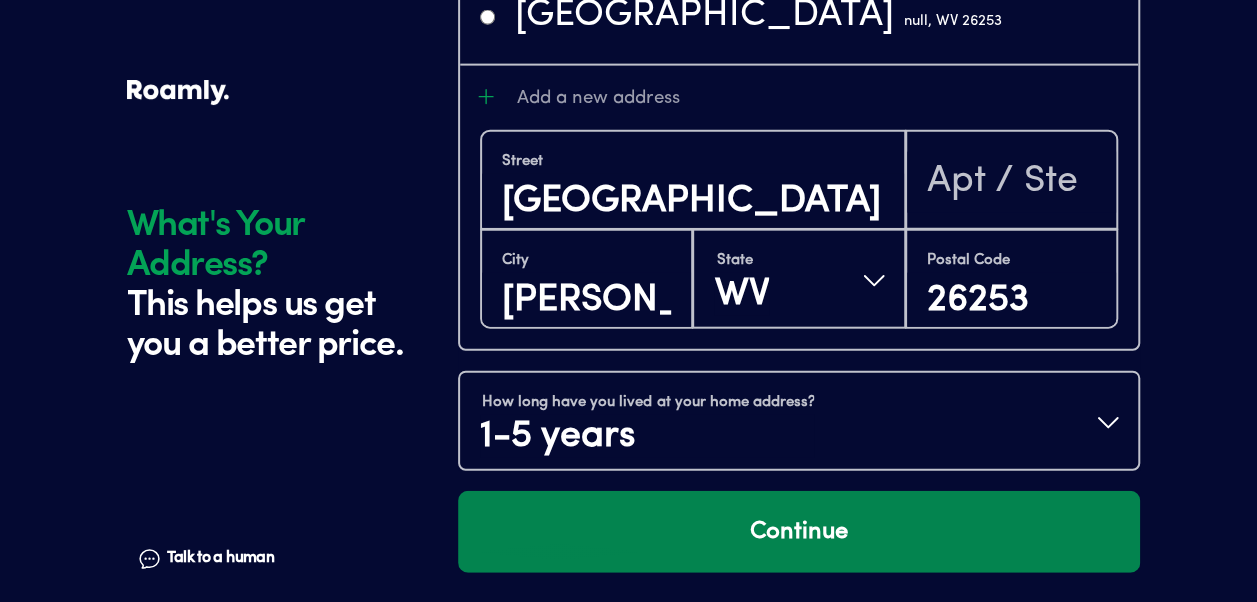 click on "Continue" at bounding box center (799, 532) 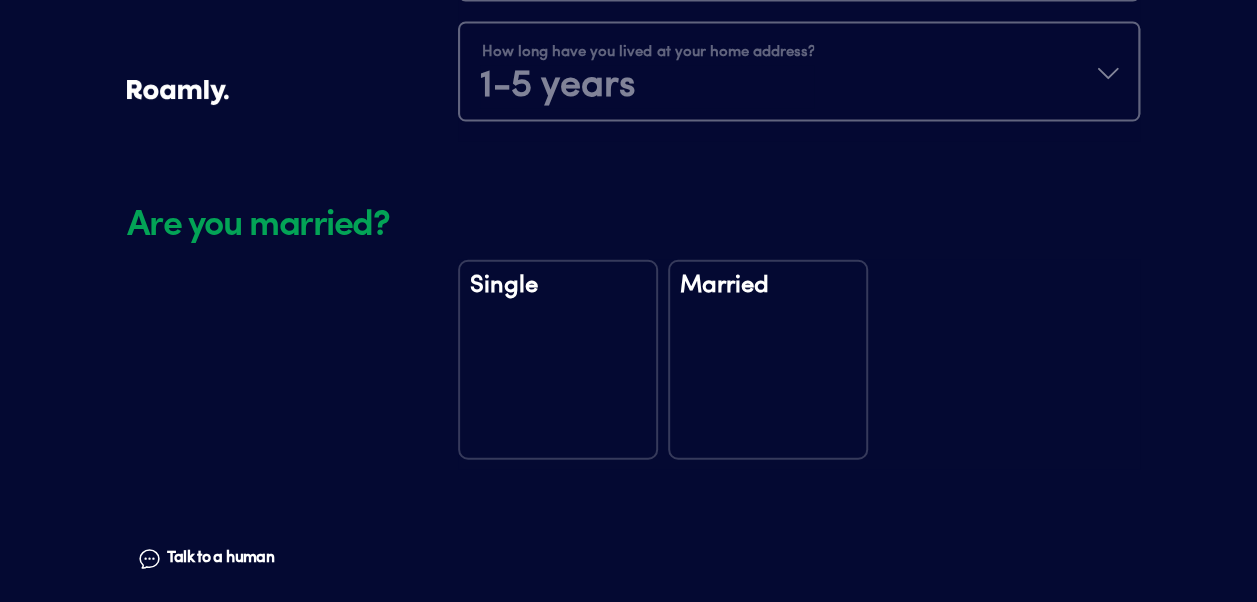 scroll, scrollTop: 2655, scrollLeft: 0, axis: vertical 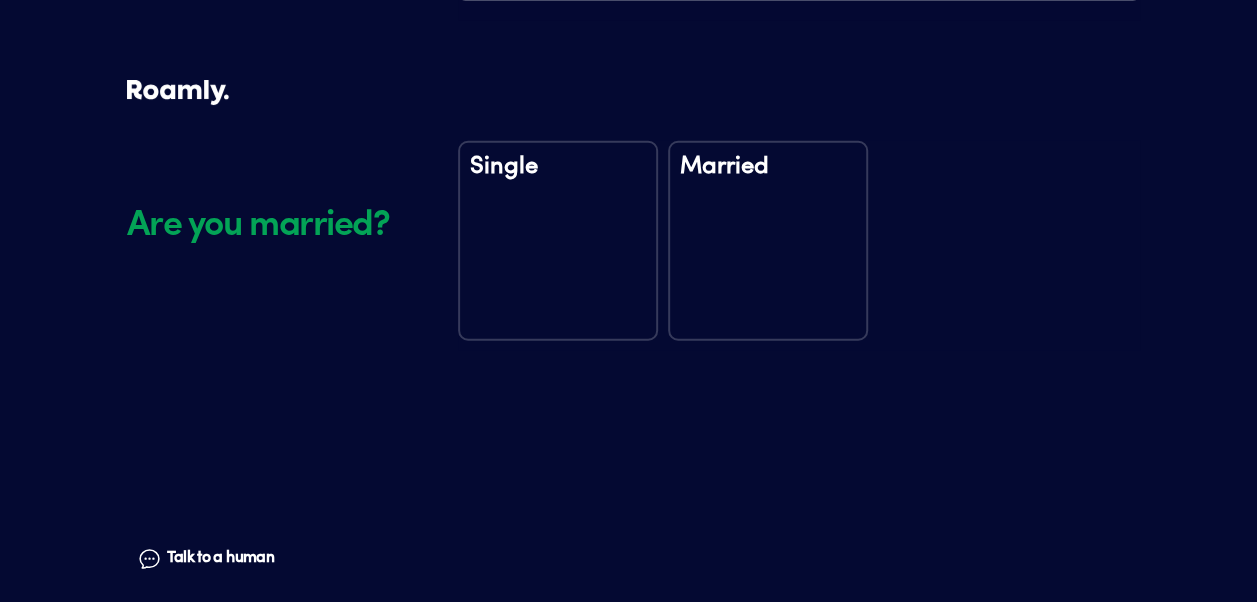 click on "Married" at bounding box center (768, 241) 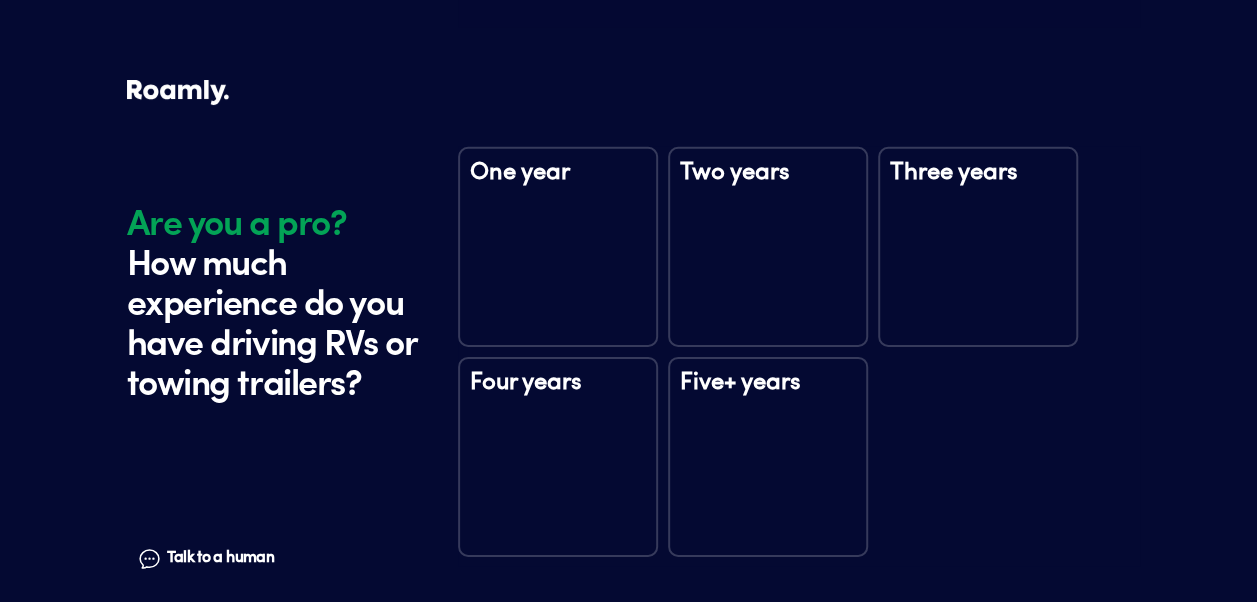 scroll, scrollTop: 3045, scrollLeft: 0, axis: vertical 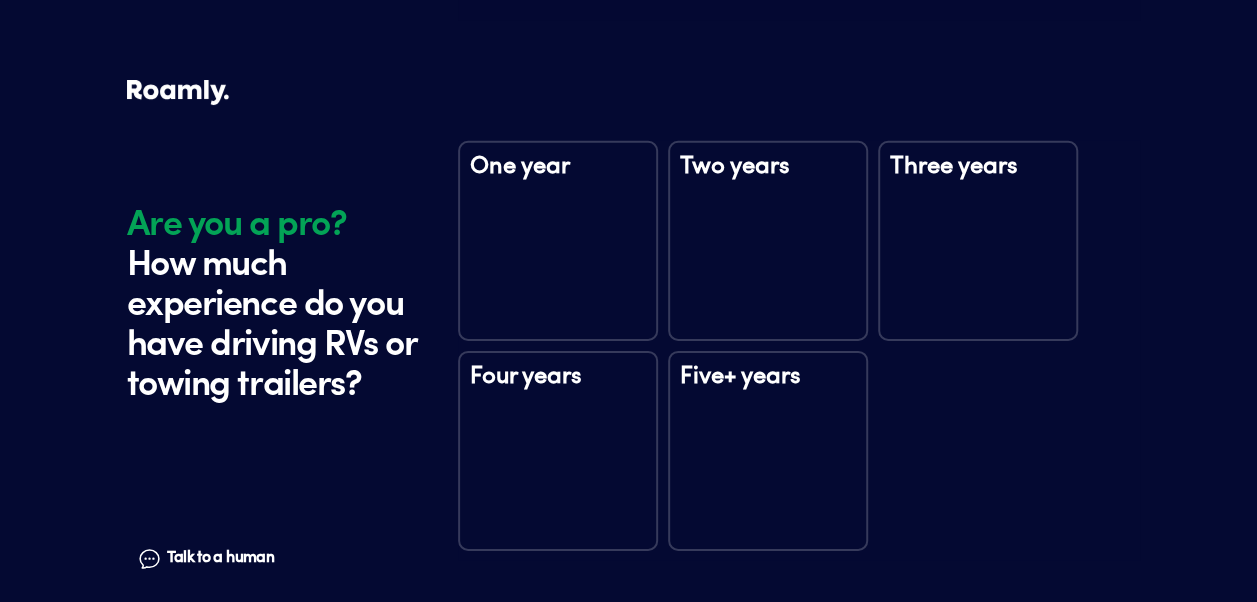 click on "One year" at bounding box center [558, 241] 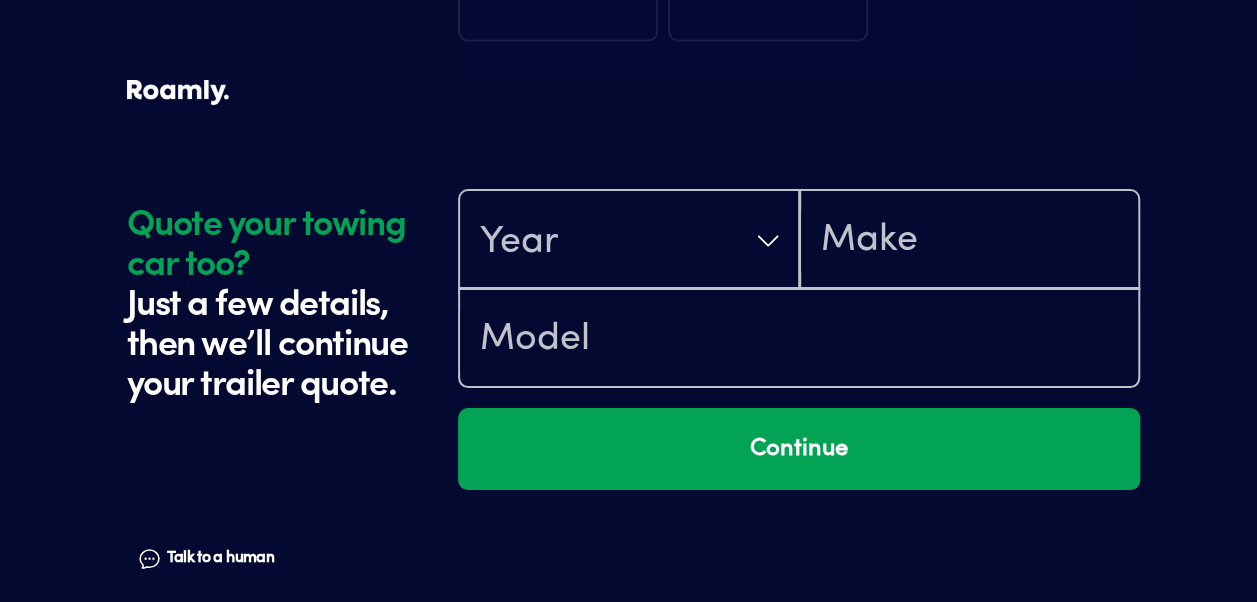 scroll, scrollTop: 3645, scrollLeft: 0, axis: vertical 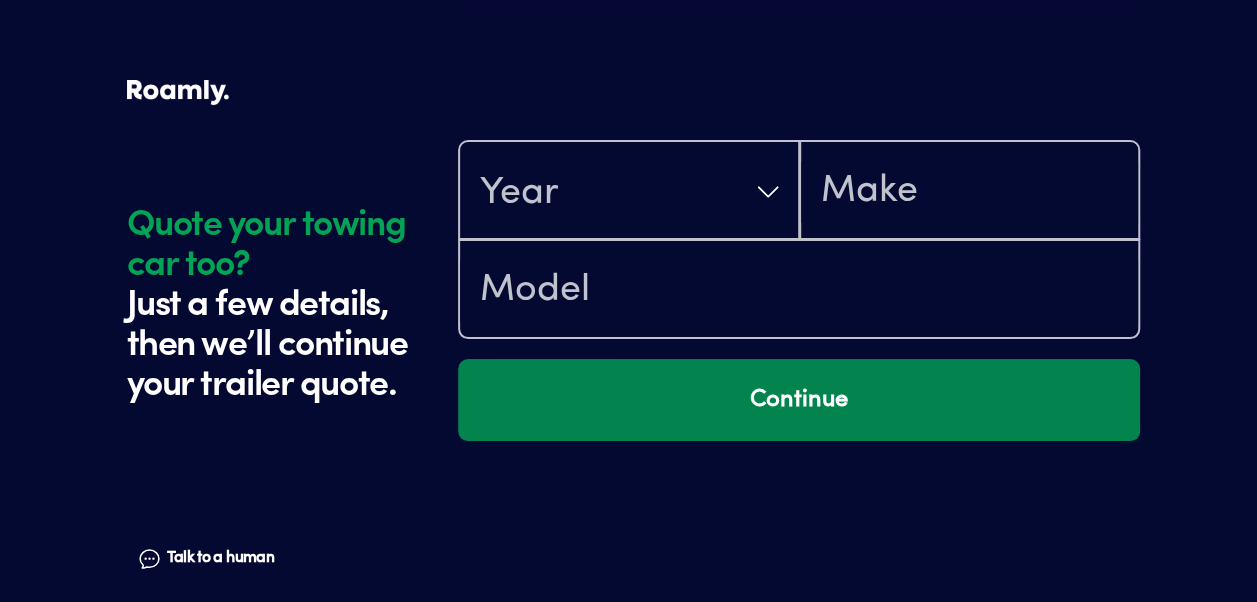 click on "Continue" at bounding box center (799, 400) 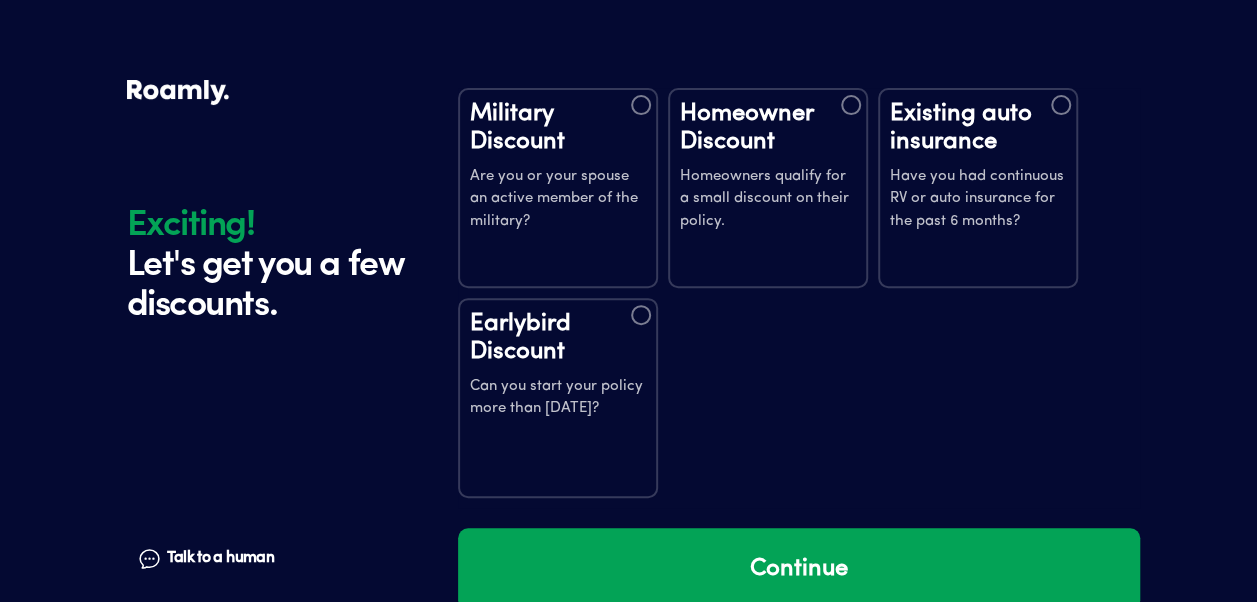scroll, scrollTop: 4013, scrollLeft: 0, axis: vertical 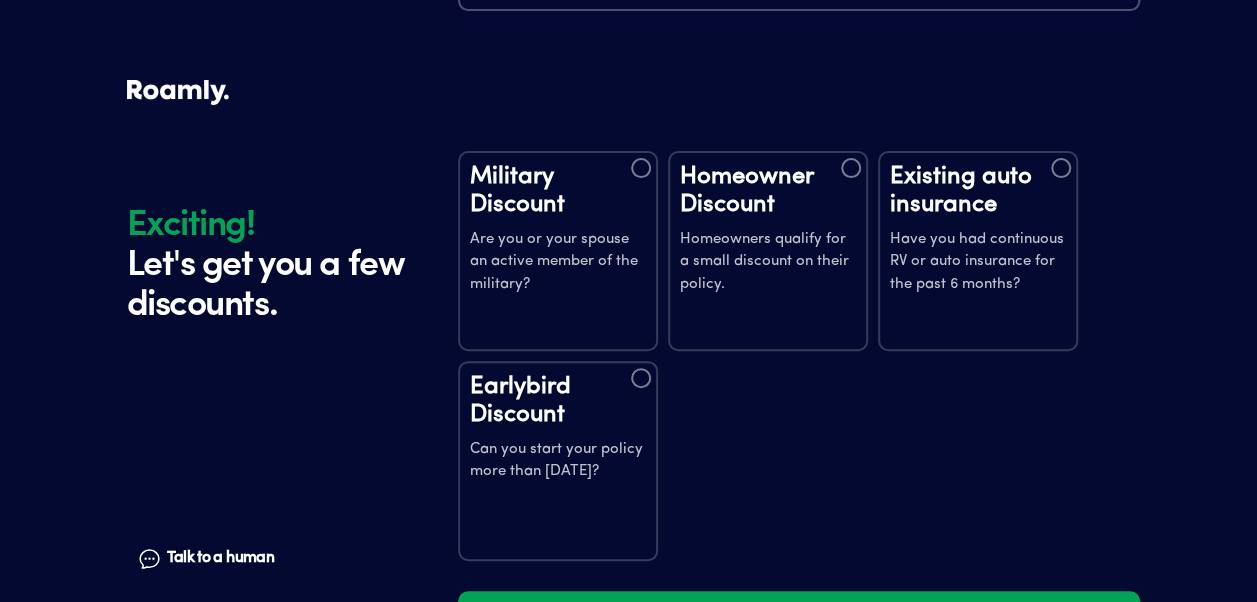 click at bounding box center [641, 378] 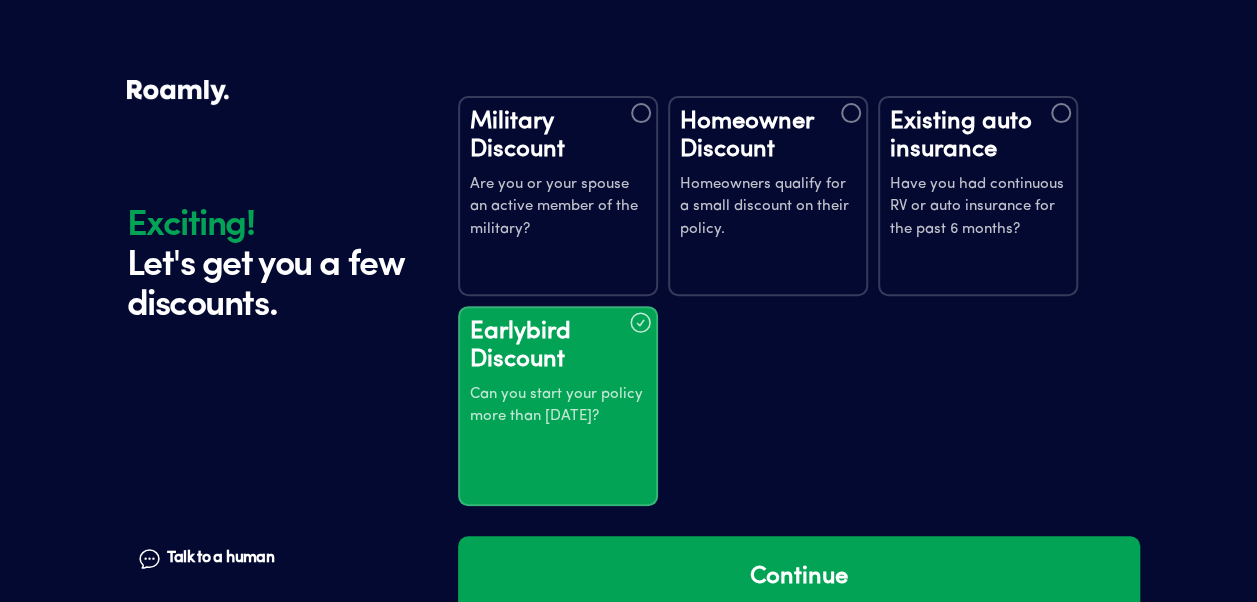 scroll, scrollTop: 4113, scrollLeft: 0, axis: vertical 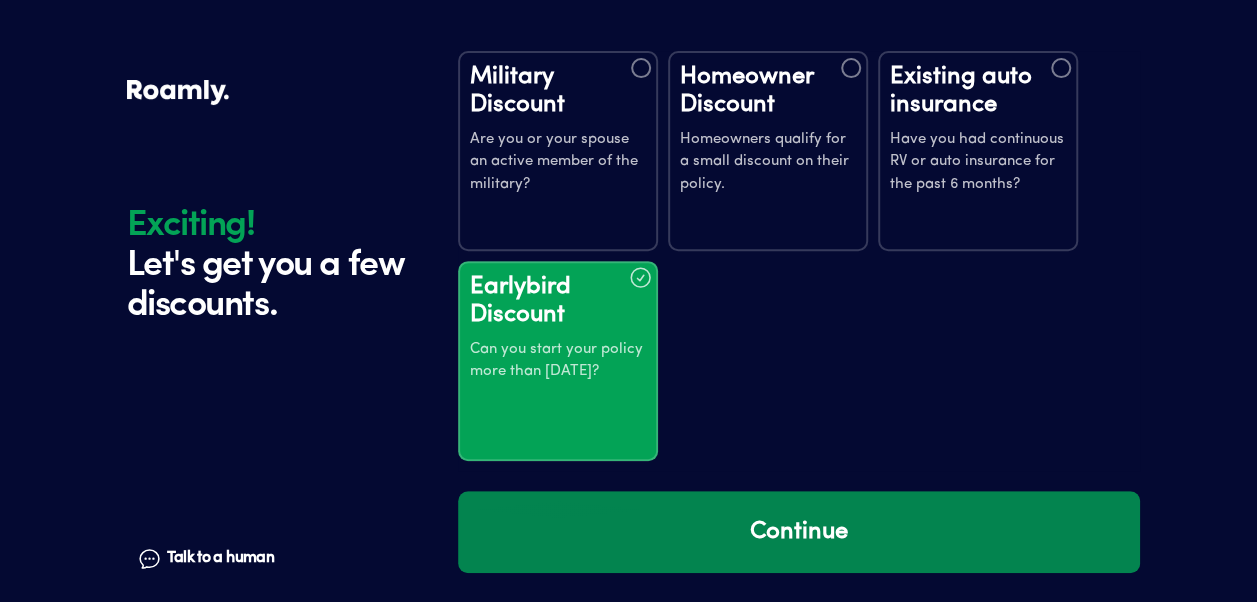click on "Continue" at bounding box center [799, 532] 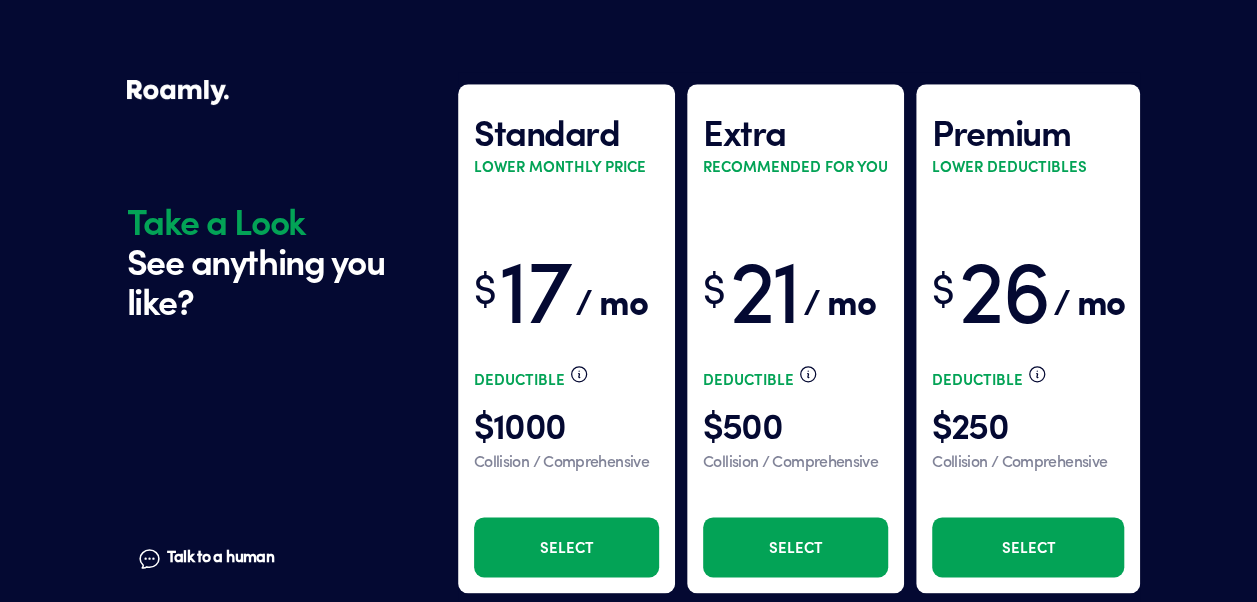 scroll, scrollTop: 4726, scrollLeft: 0, axis: vertical 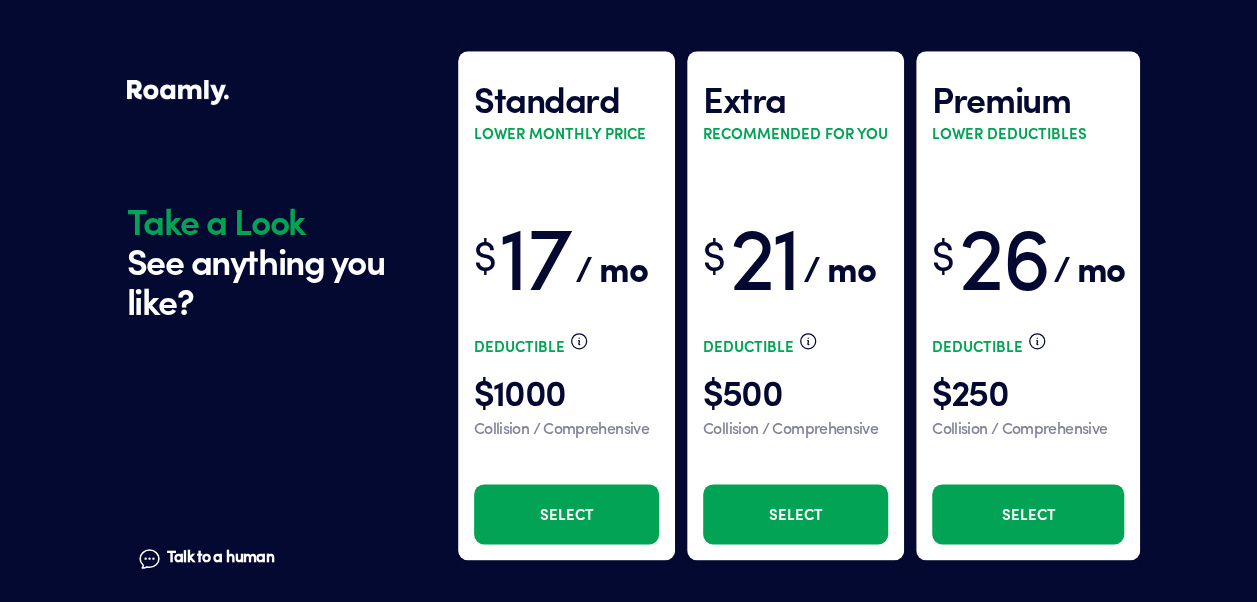 click on "Select" at bounding box center (1028, 514) 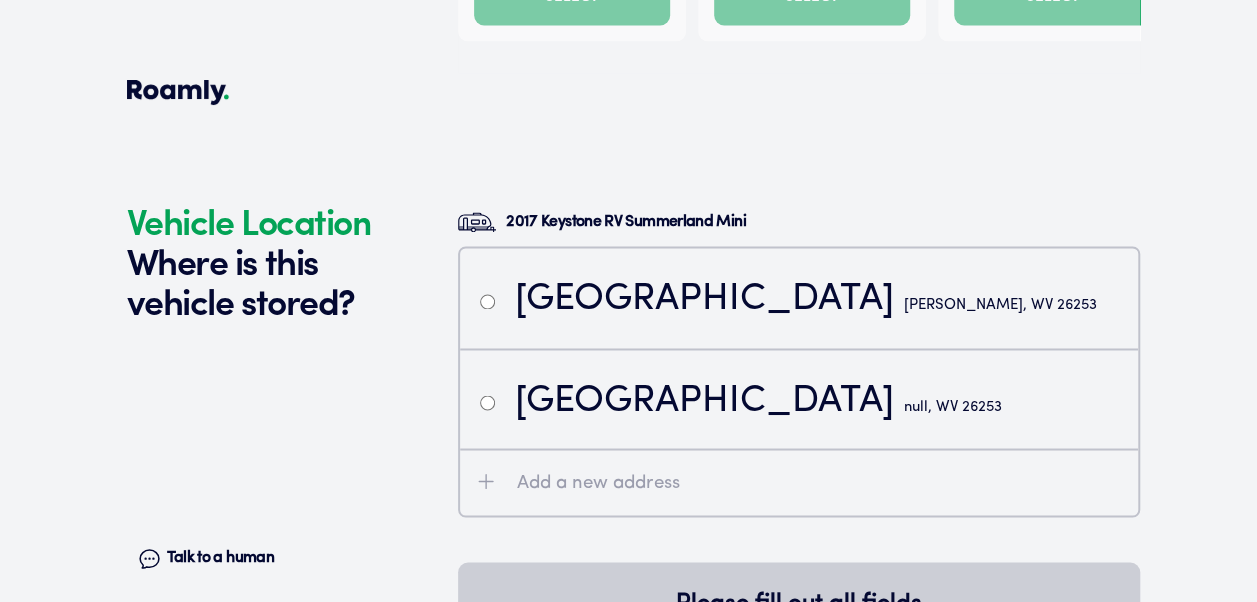 scroll, scrollTop: 5338, scrollLeft: 0, axis: vertical 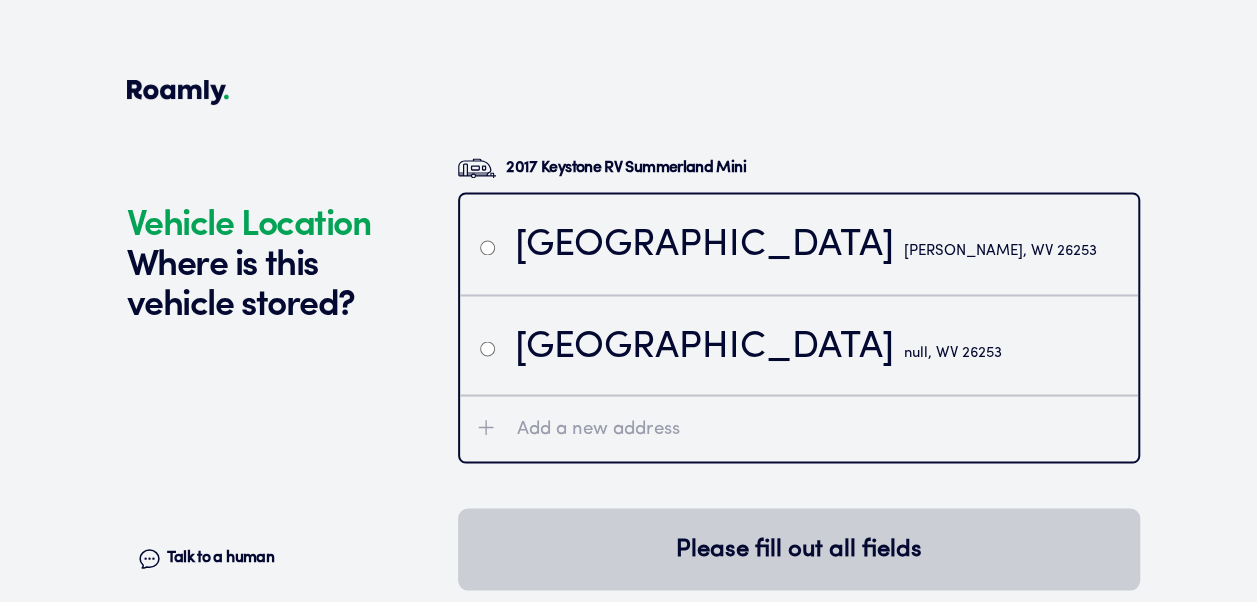 click at bounding box center (487, 247) 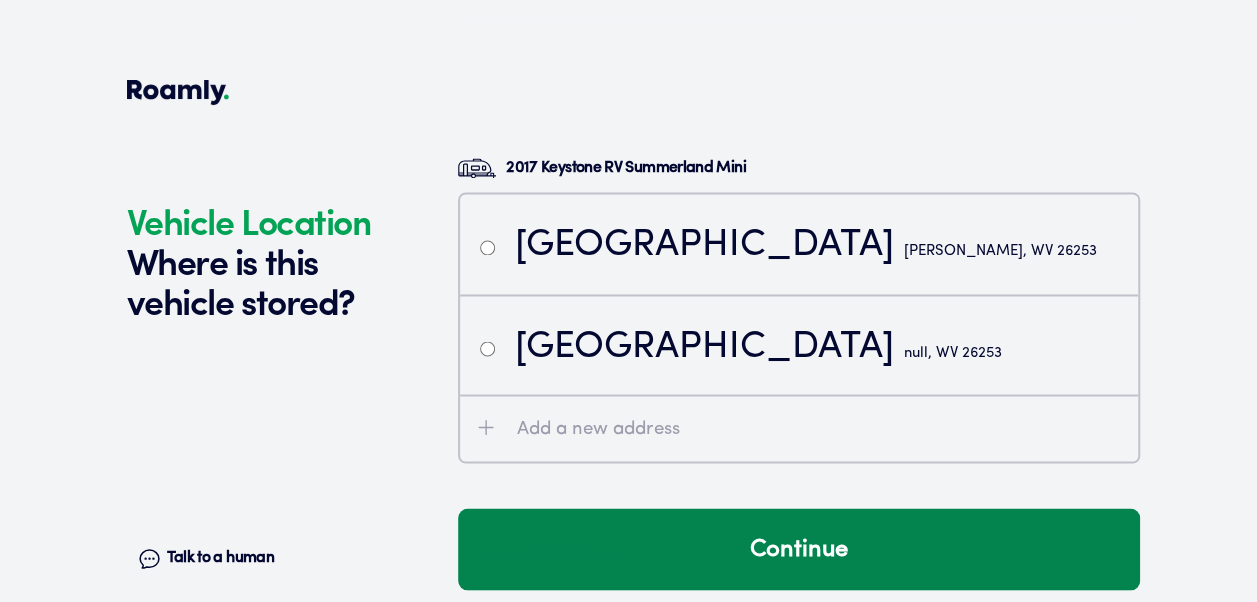 click on "Continue" at bounding box center [799, 549] 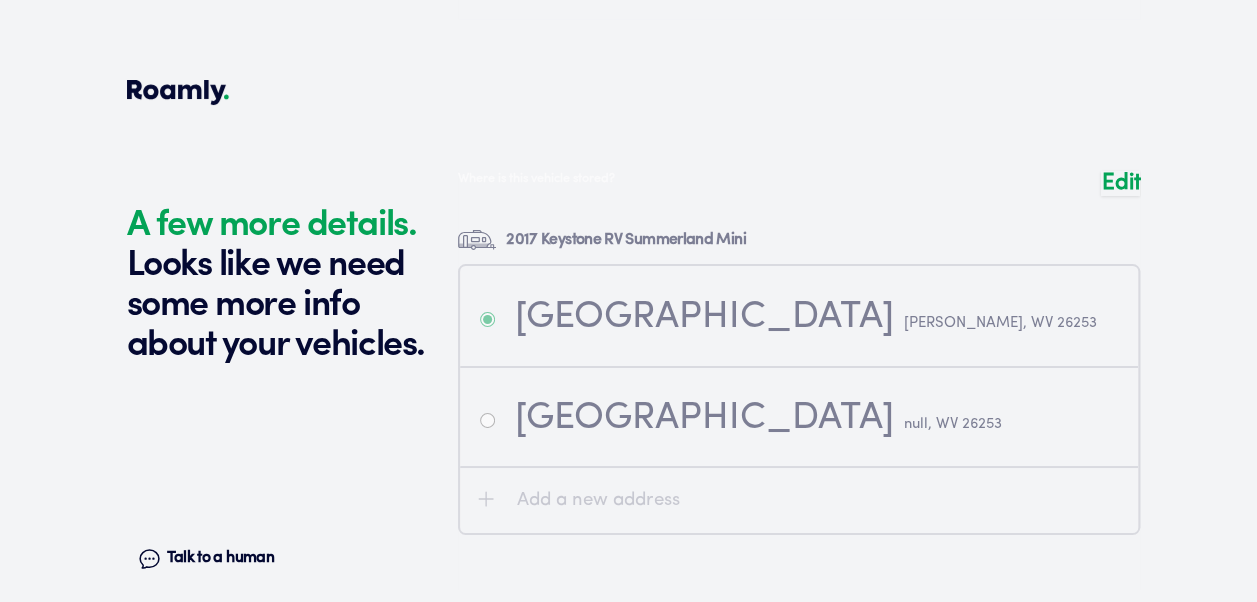 scroll, scrollTop: 5450, scrollLeft: 0, axis: vertical 